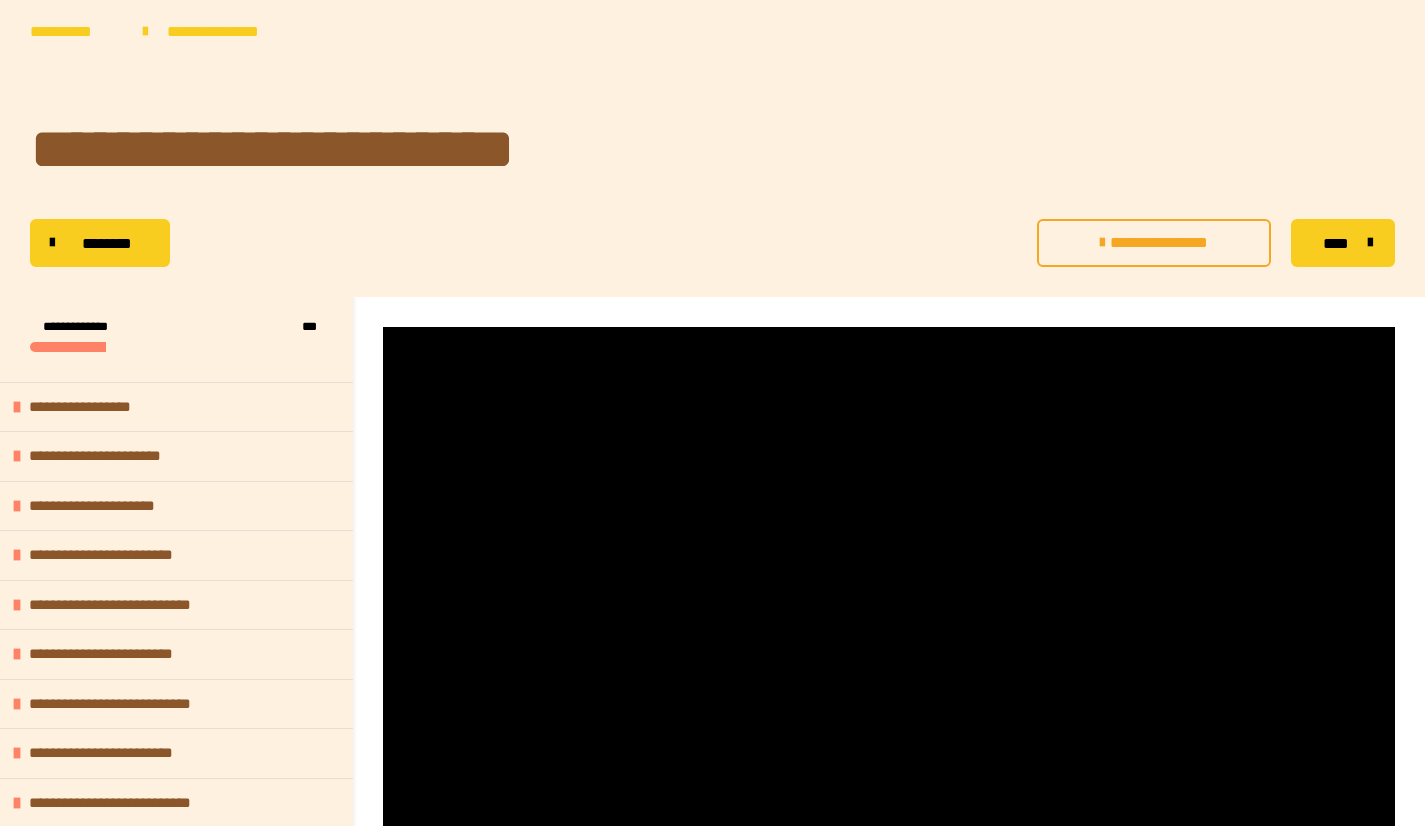 scroll, scrollTop: 200, scrollLeft: 0, axis: vertical 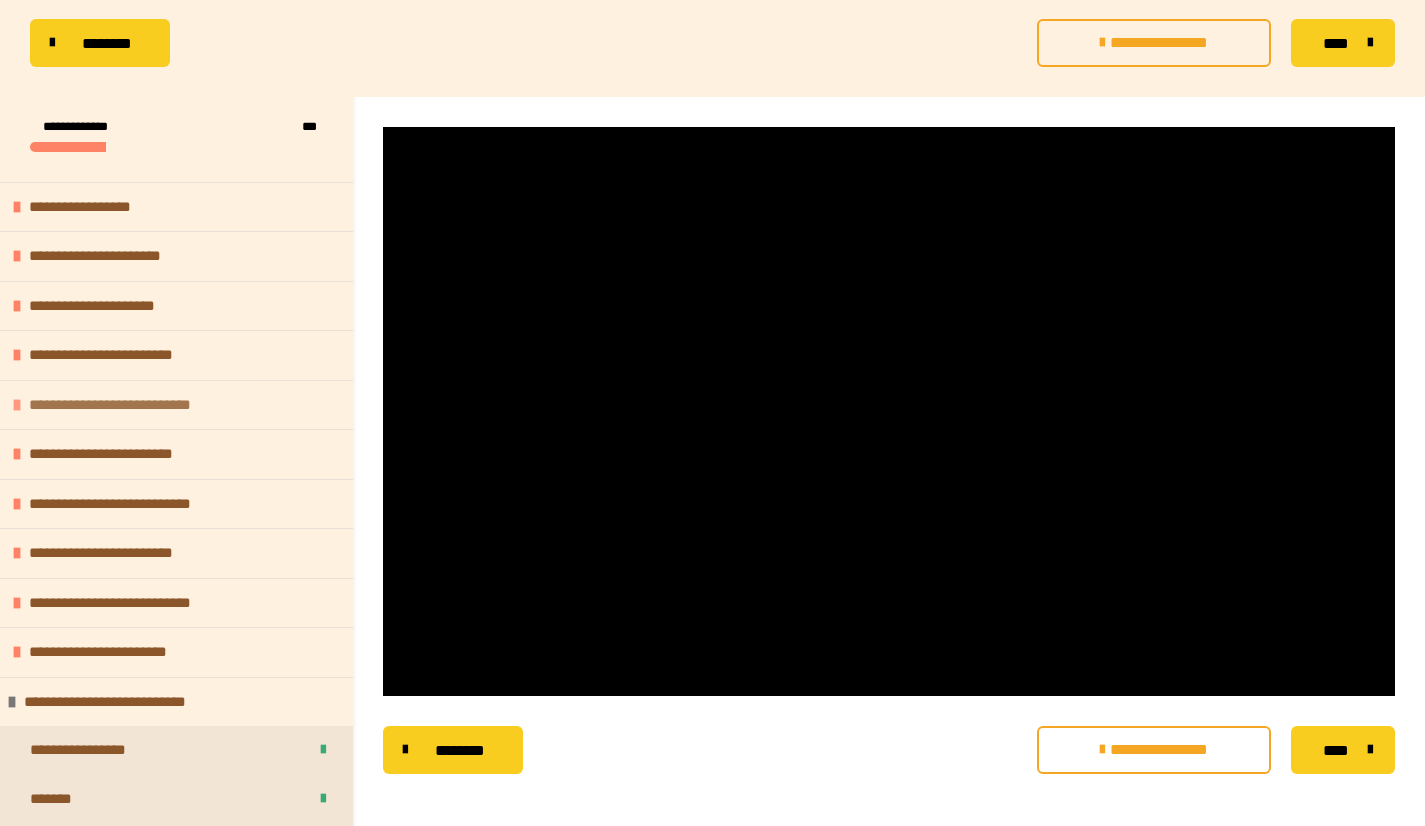 click on "**********" at bounding box center [176, 405] 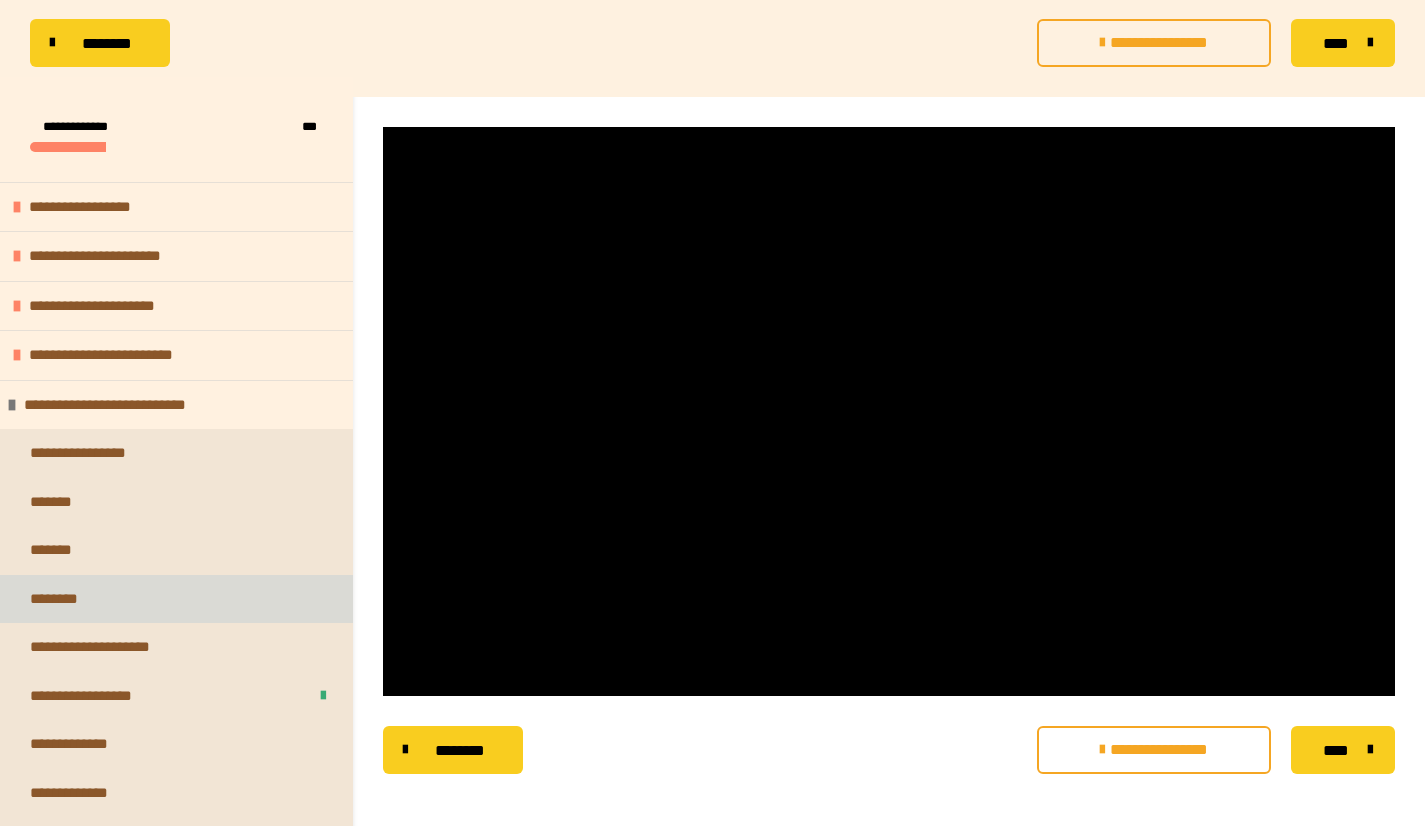 scroll, scrollTop: 357, scrollLeft: 0, axis: vertical 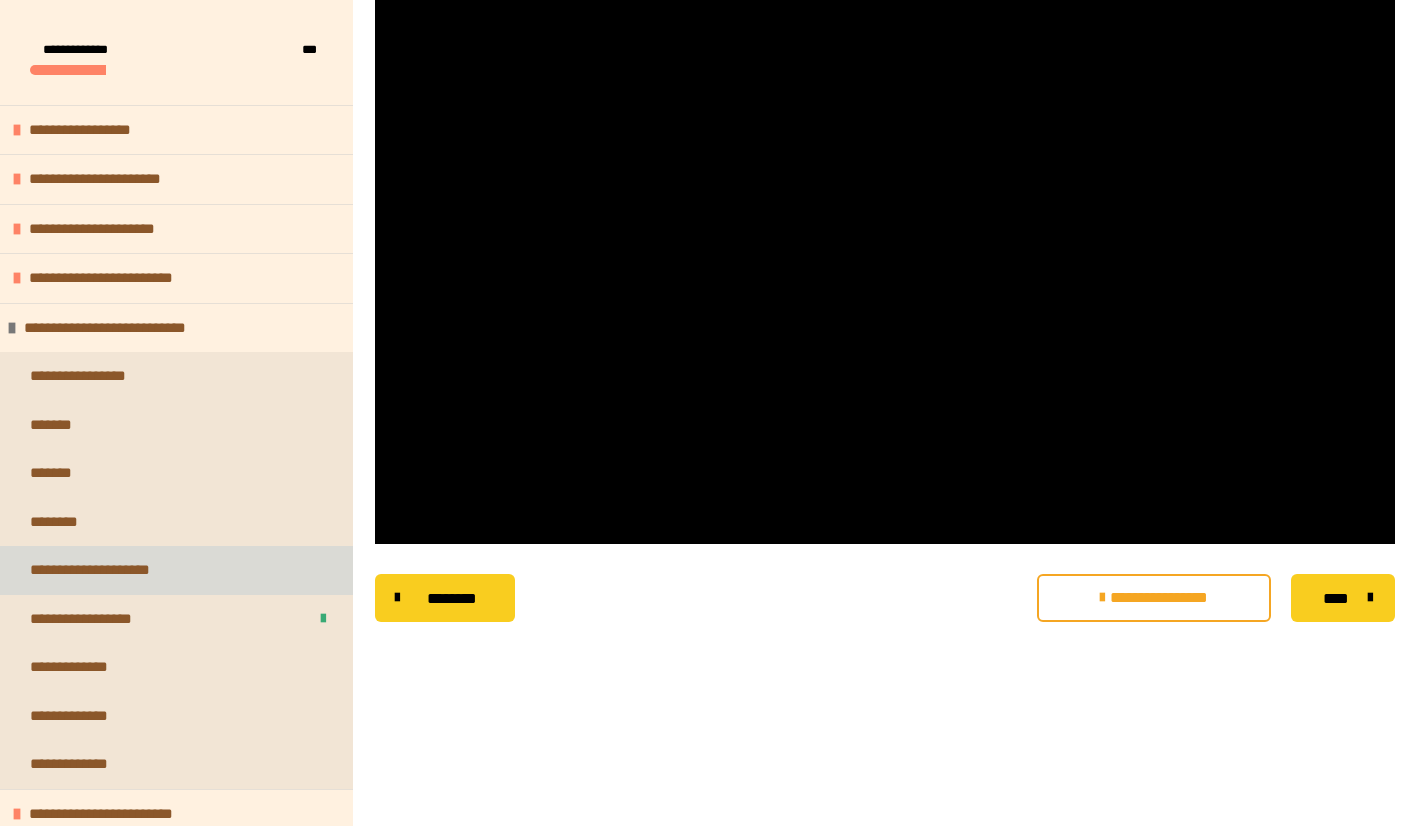 click on "**********" at bounding box center (176, 570) 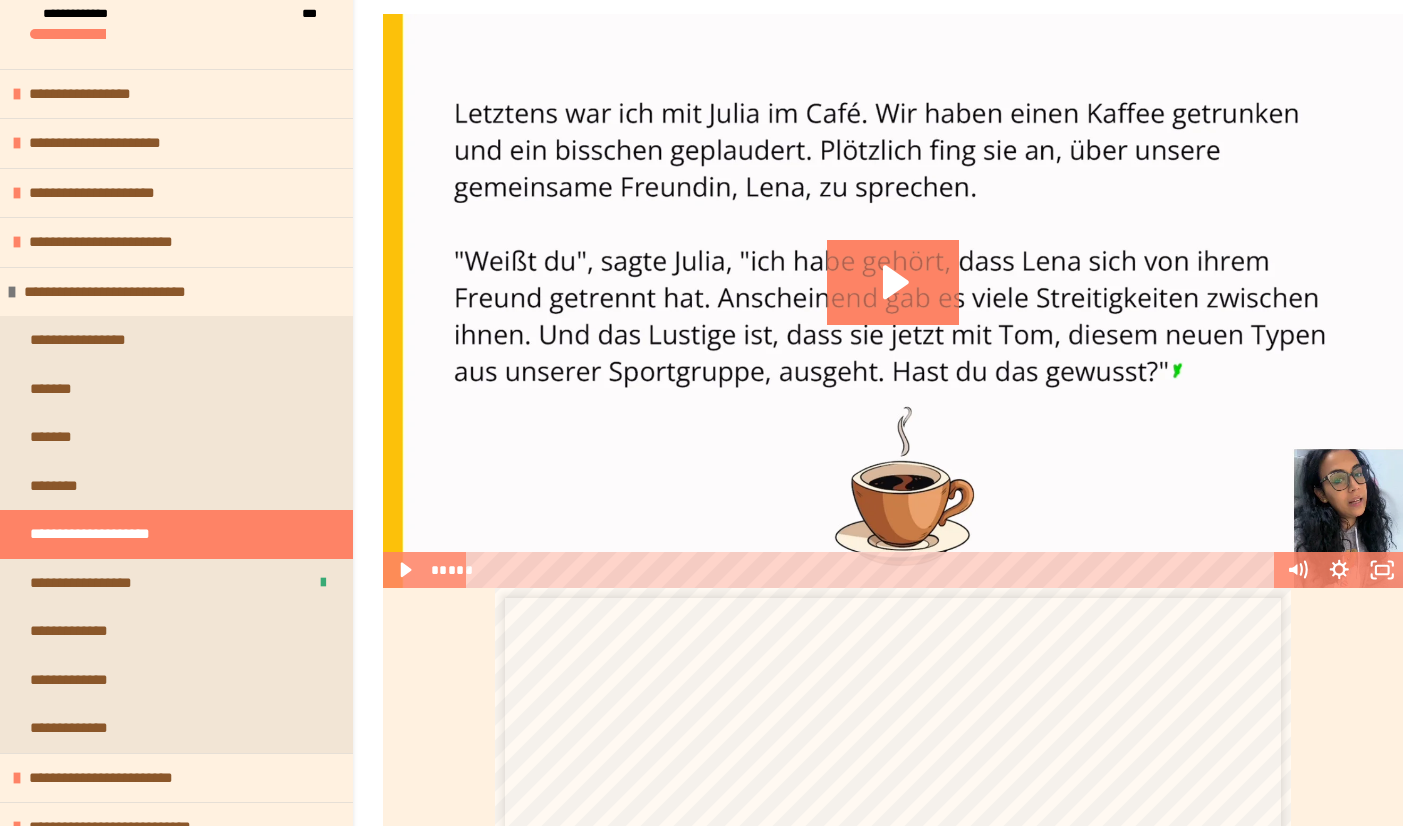 scroll, scrollTop: 113, scrollLeft: 0, axis: vertical 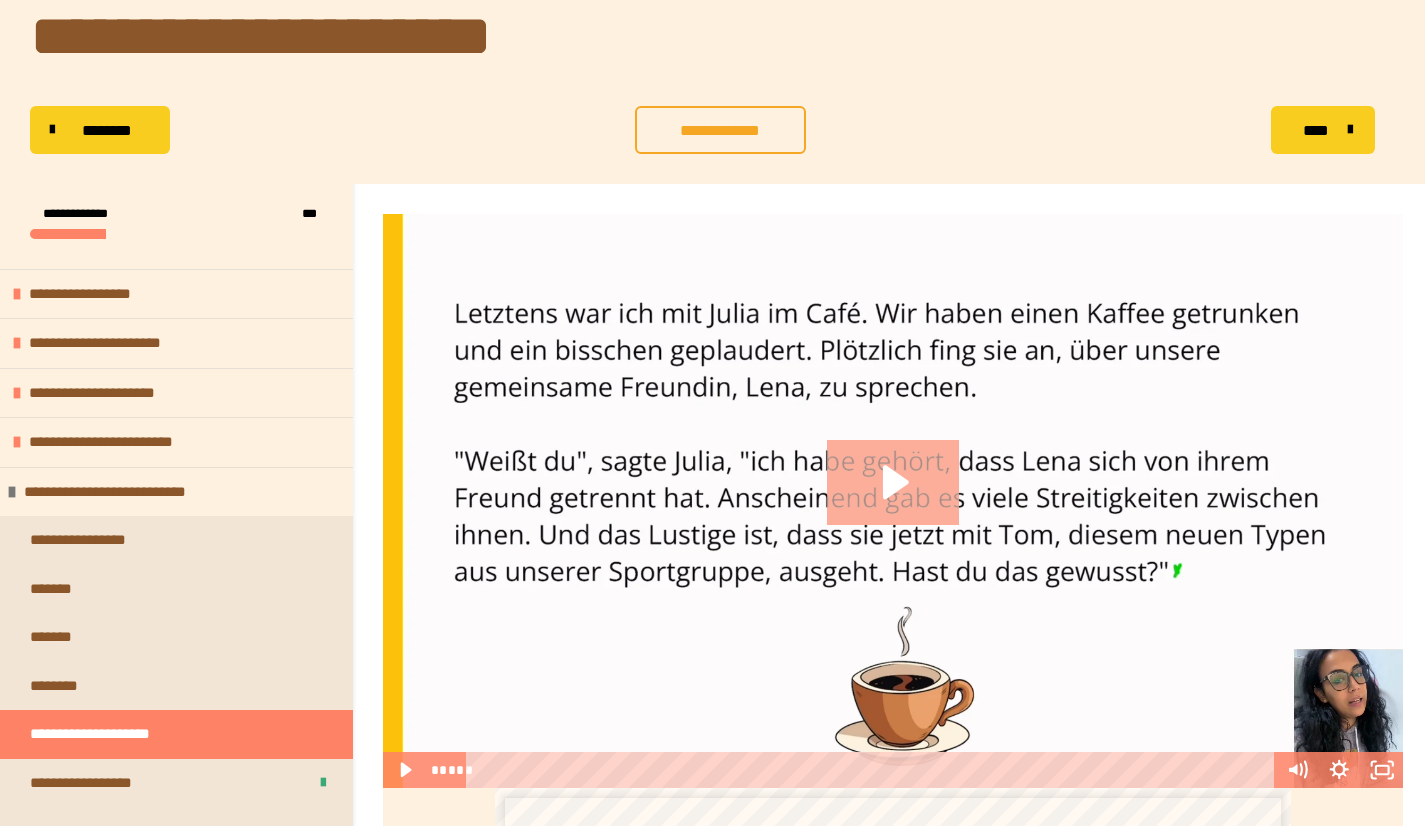 click 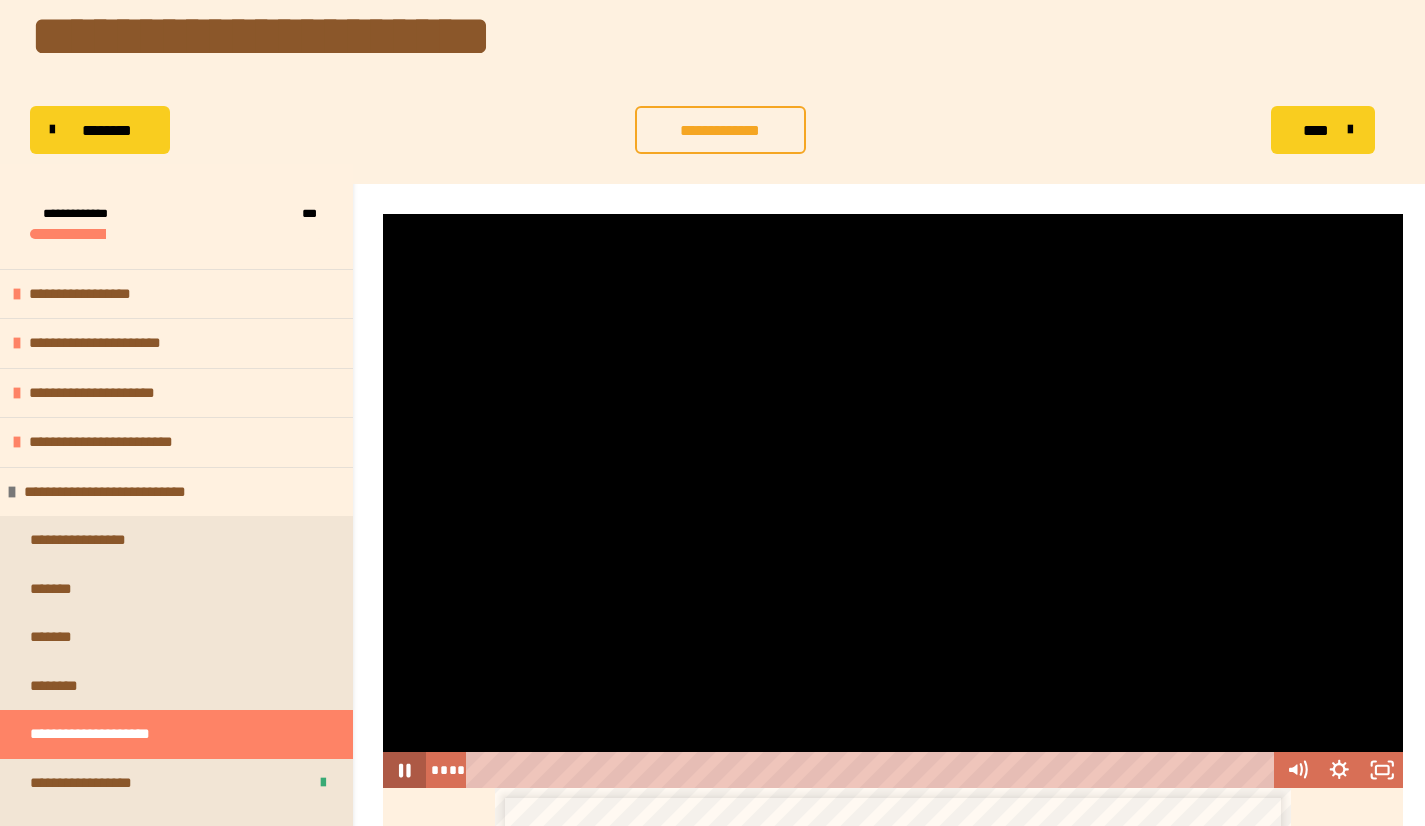 click 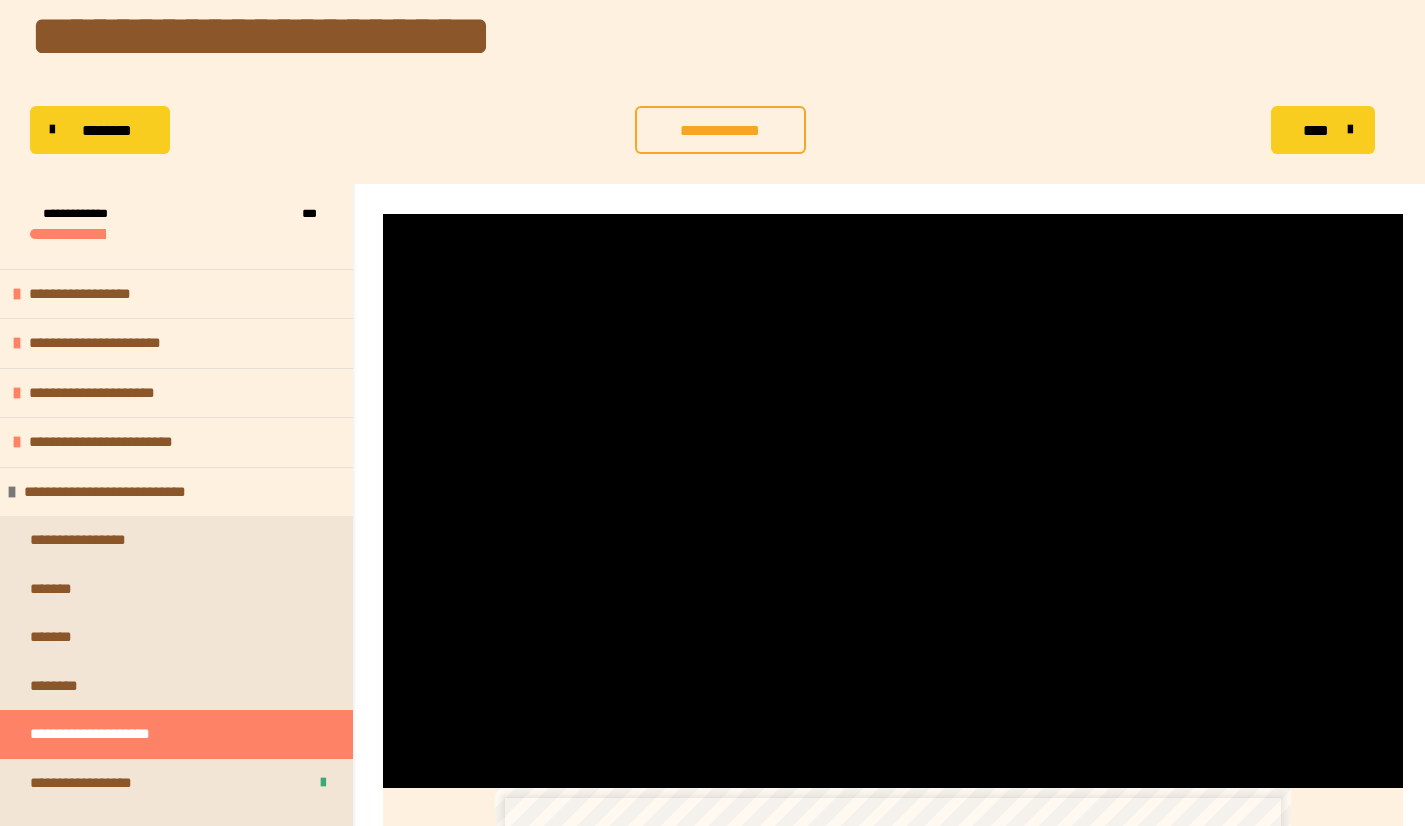 scroll, scrollTop: 313, scrollLeft: 0, axis: vertical 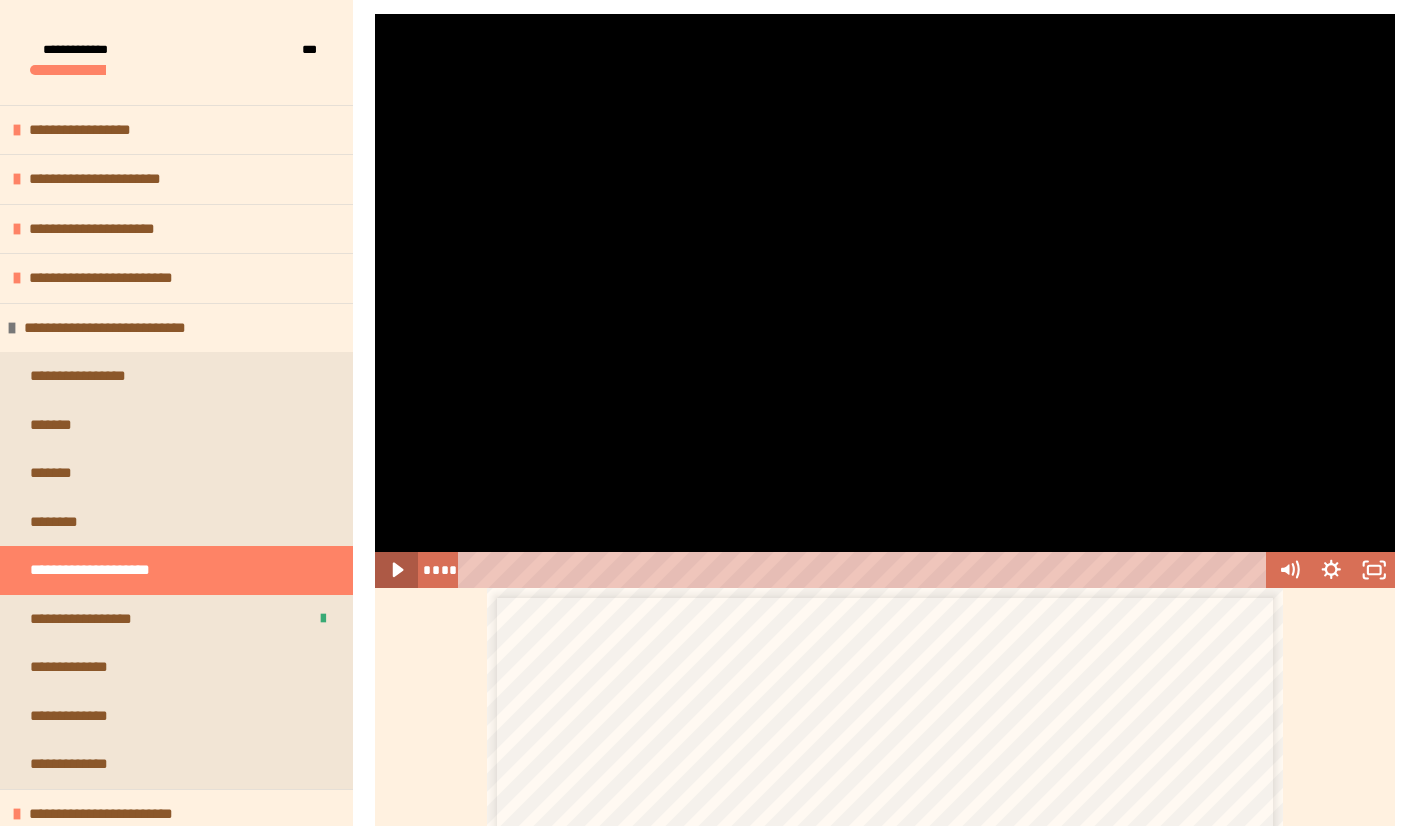 click 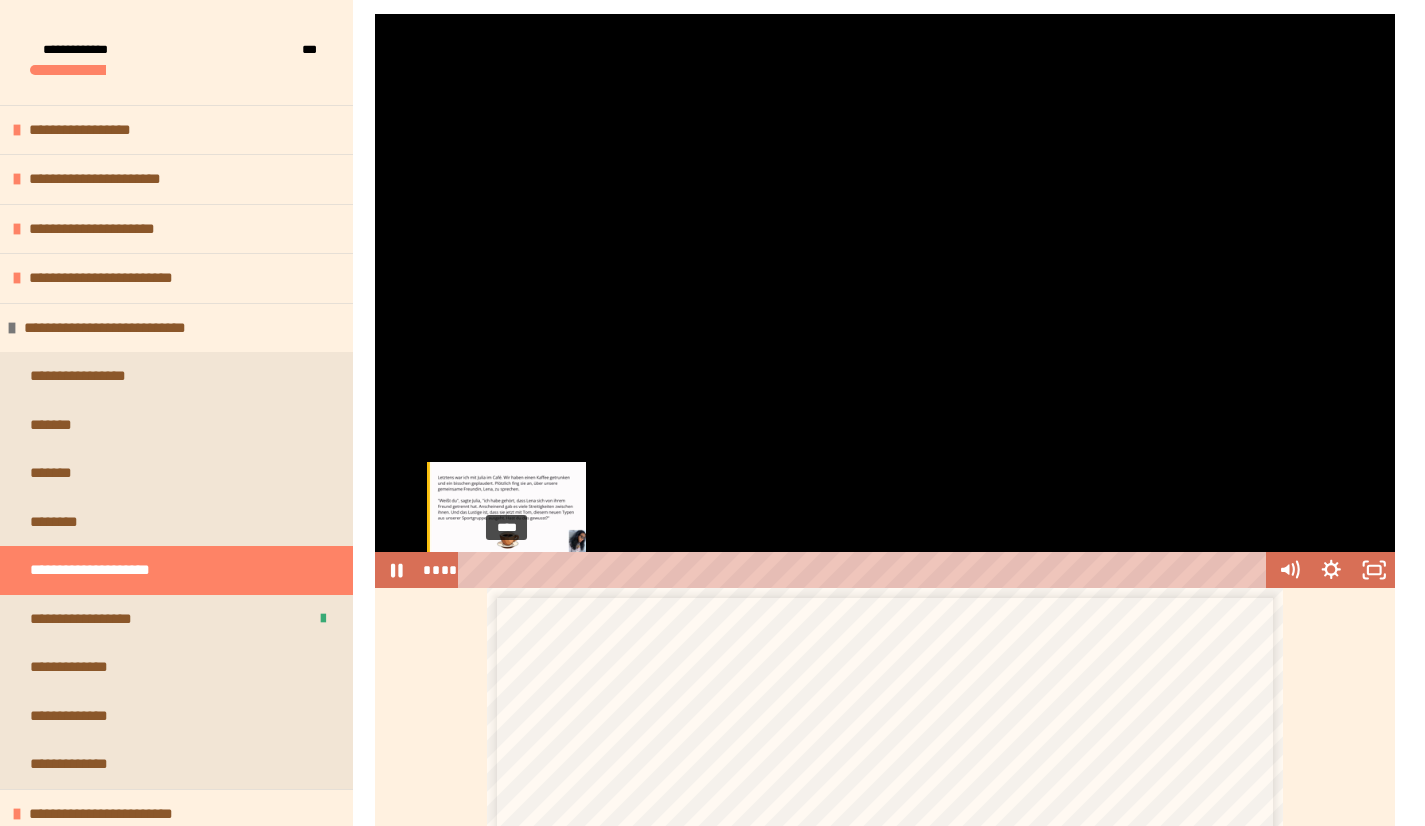 click on "****" at bounding box center (865, 570) 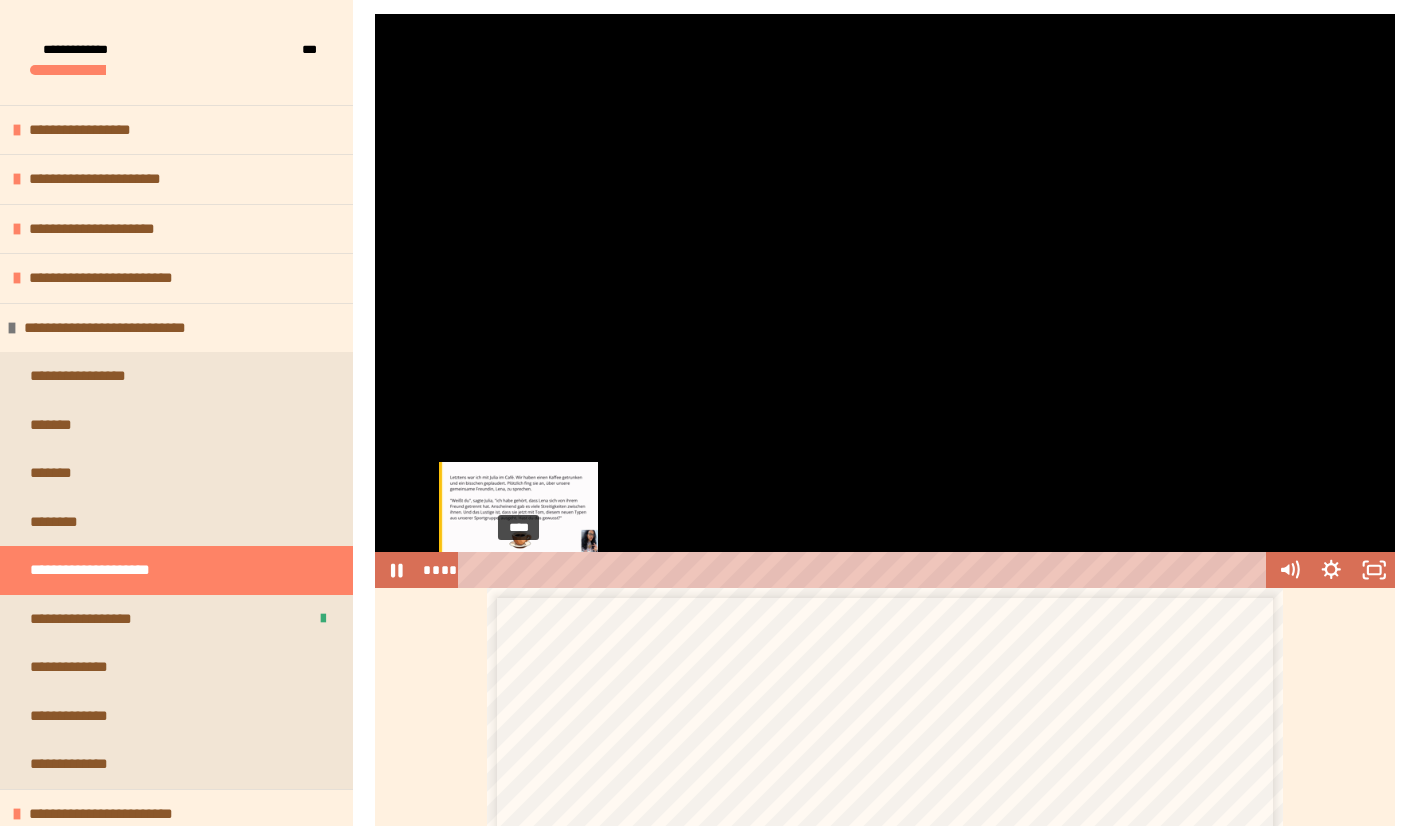 click on "****" at bounding box center (865, 570) 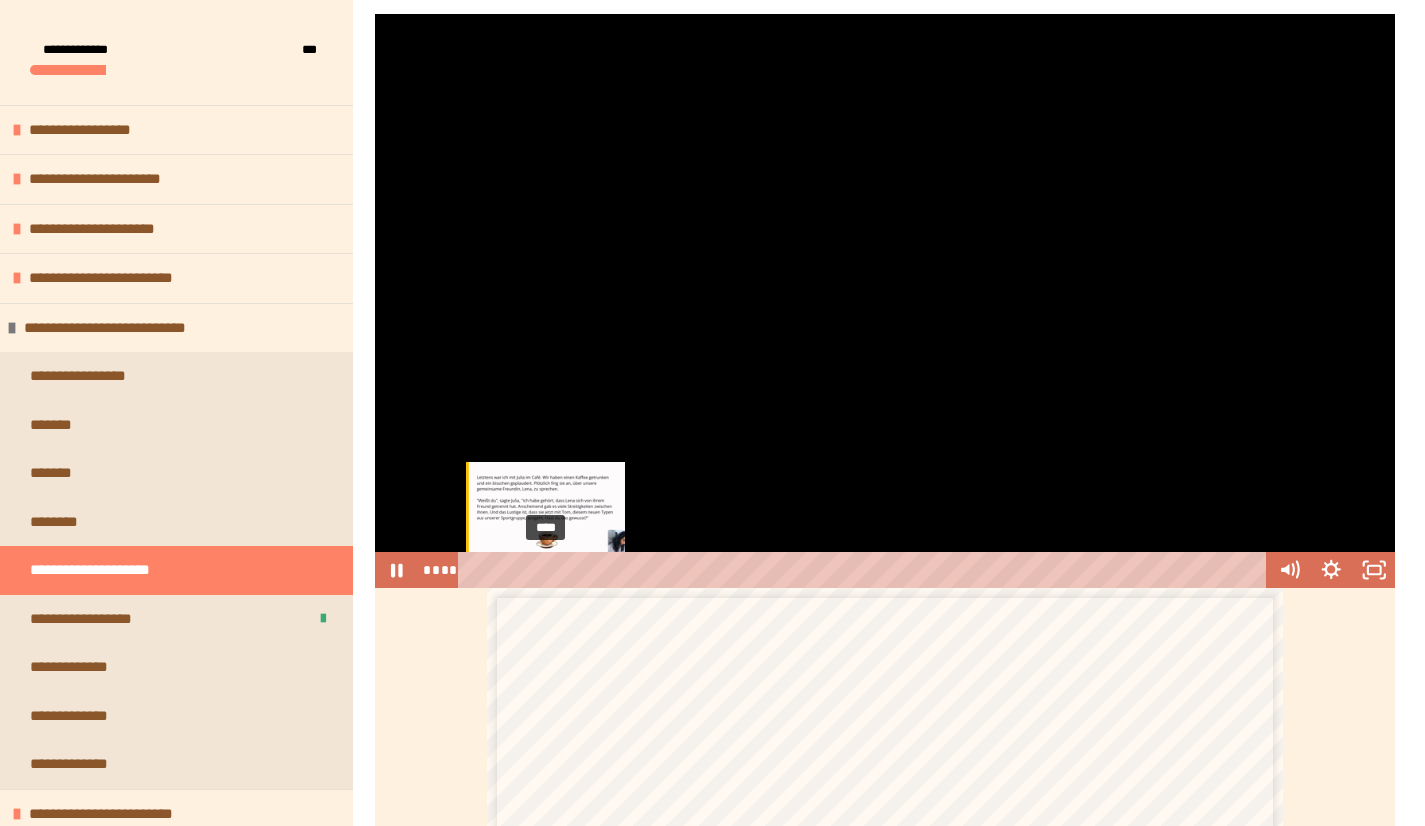 click on "****" at bounding box center [865, 570] 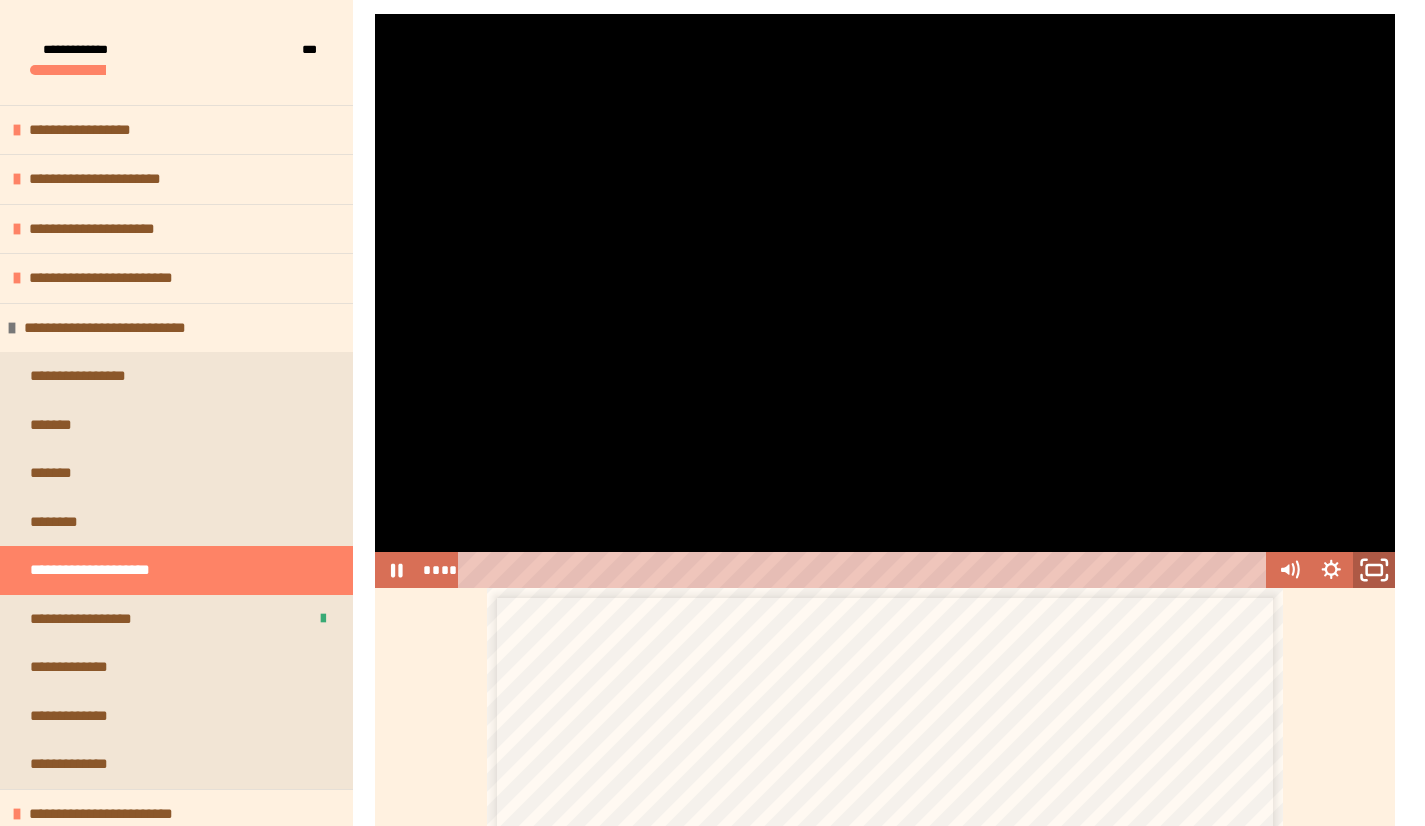 click 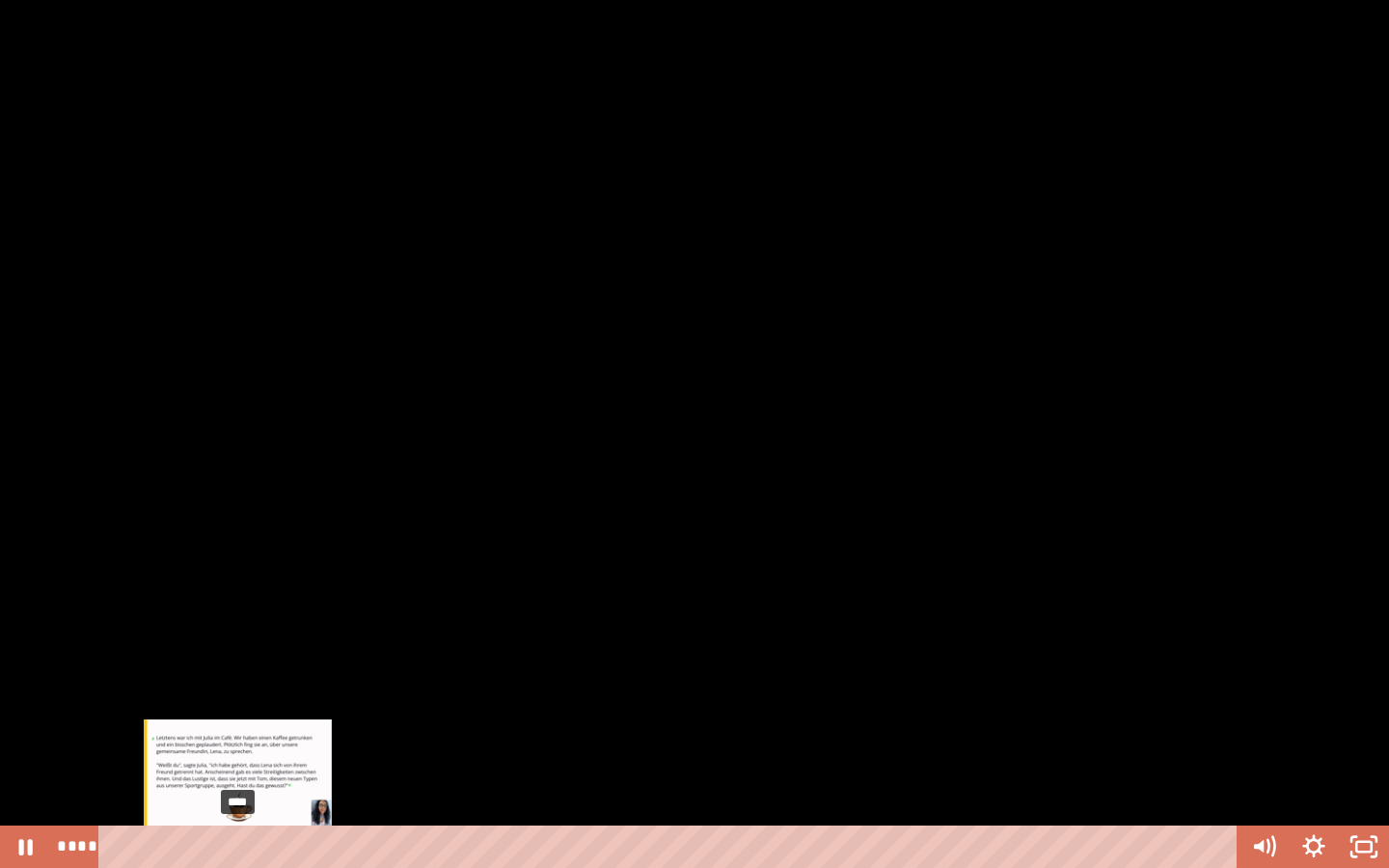 click on "****" at bounding box center [671, 847] 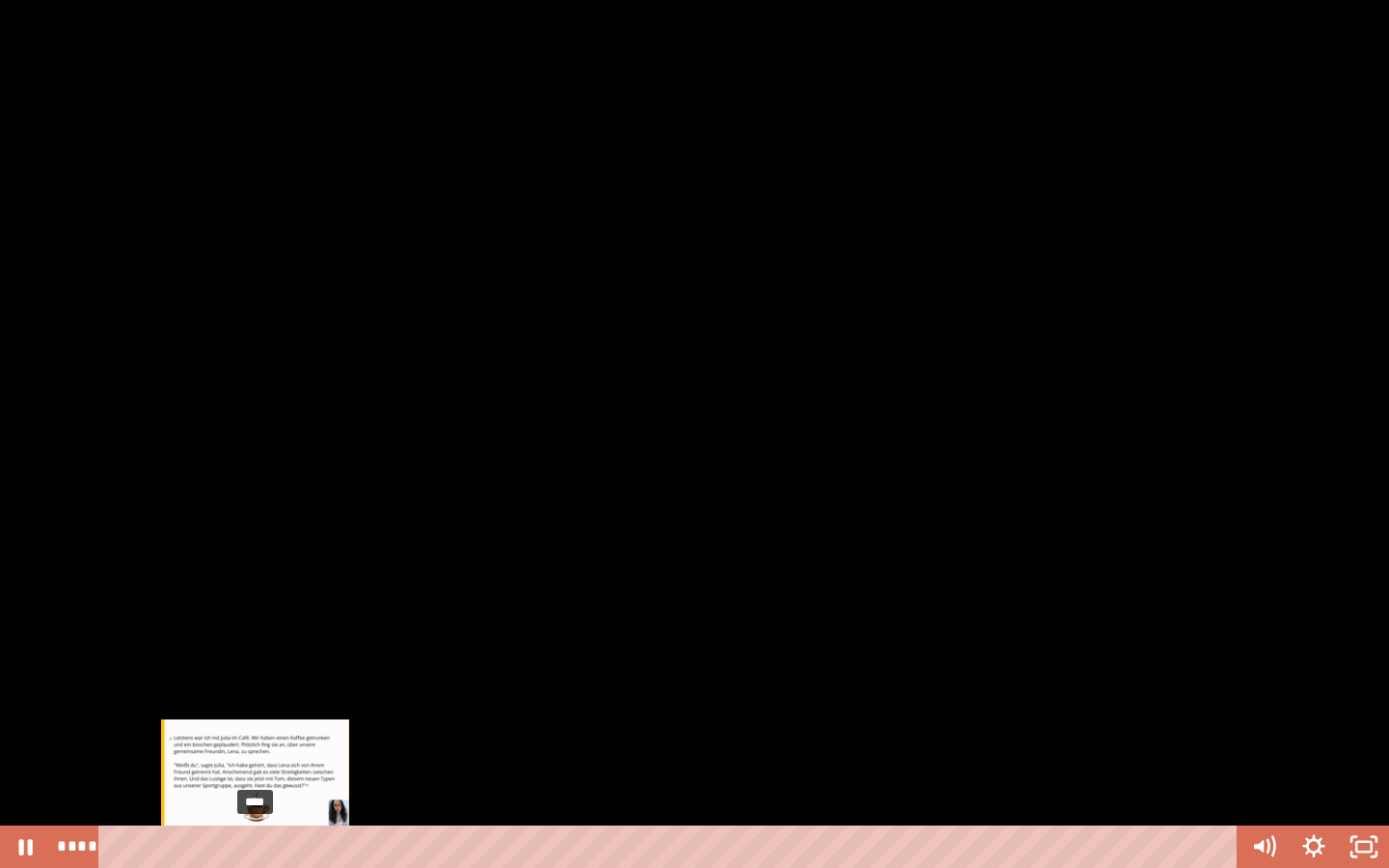 click on "****" at bounding box center (671, 847) 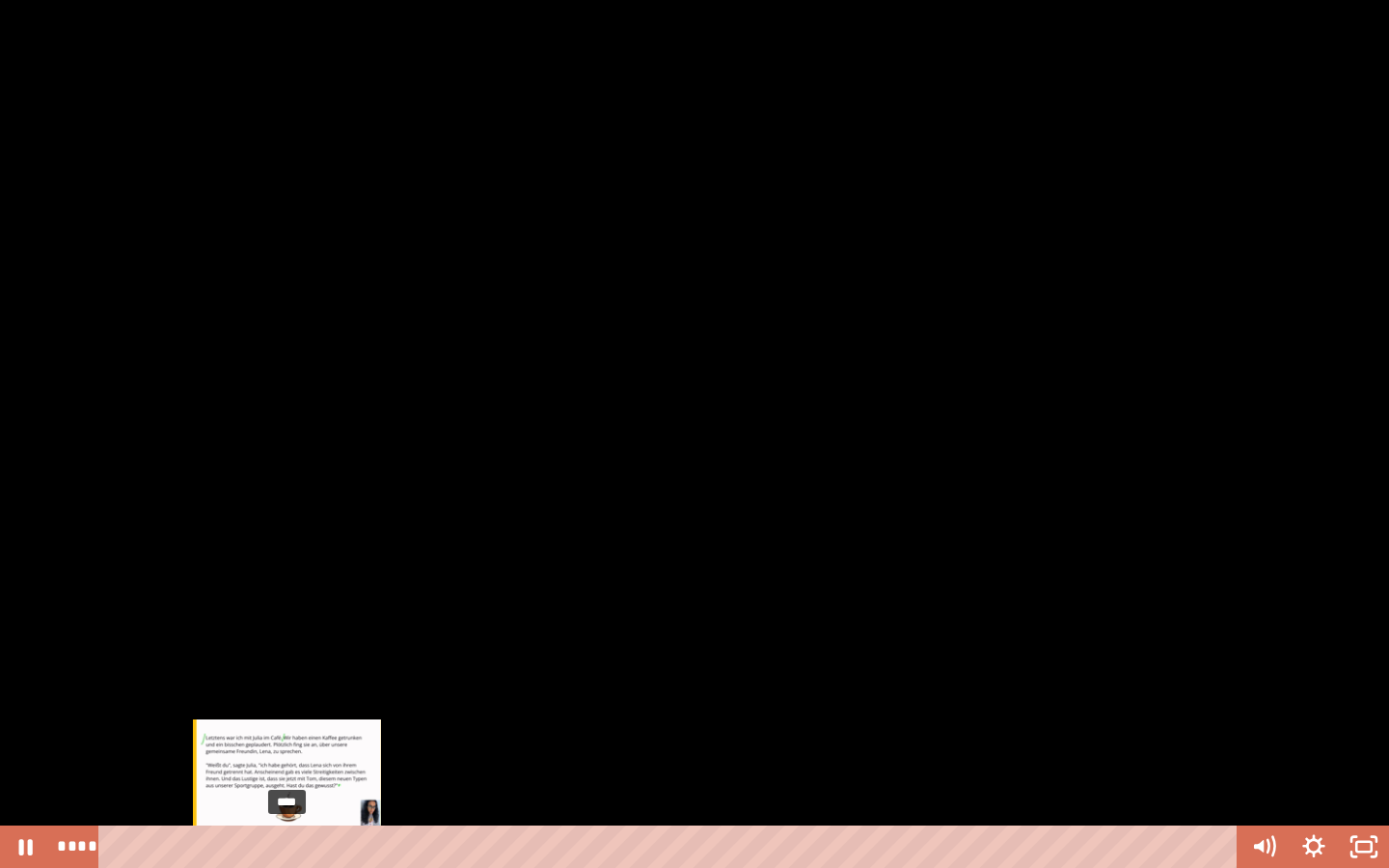 click on "****" at bounding box center (671, 847) 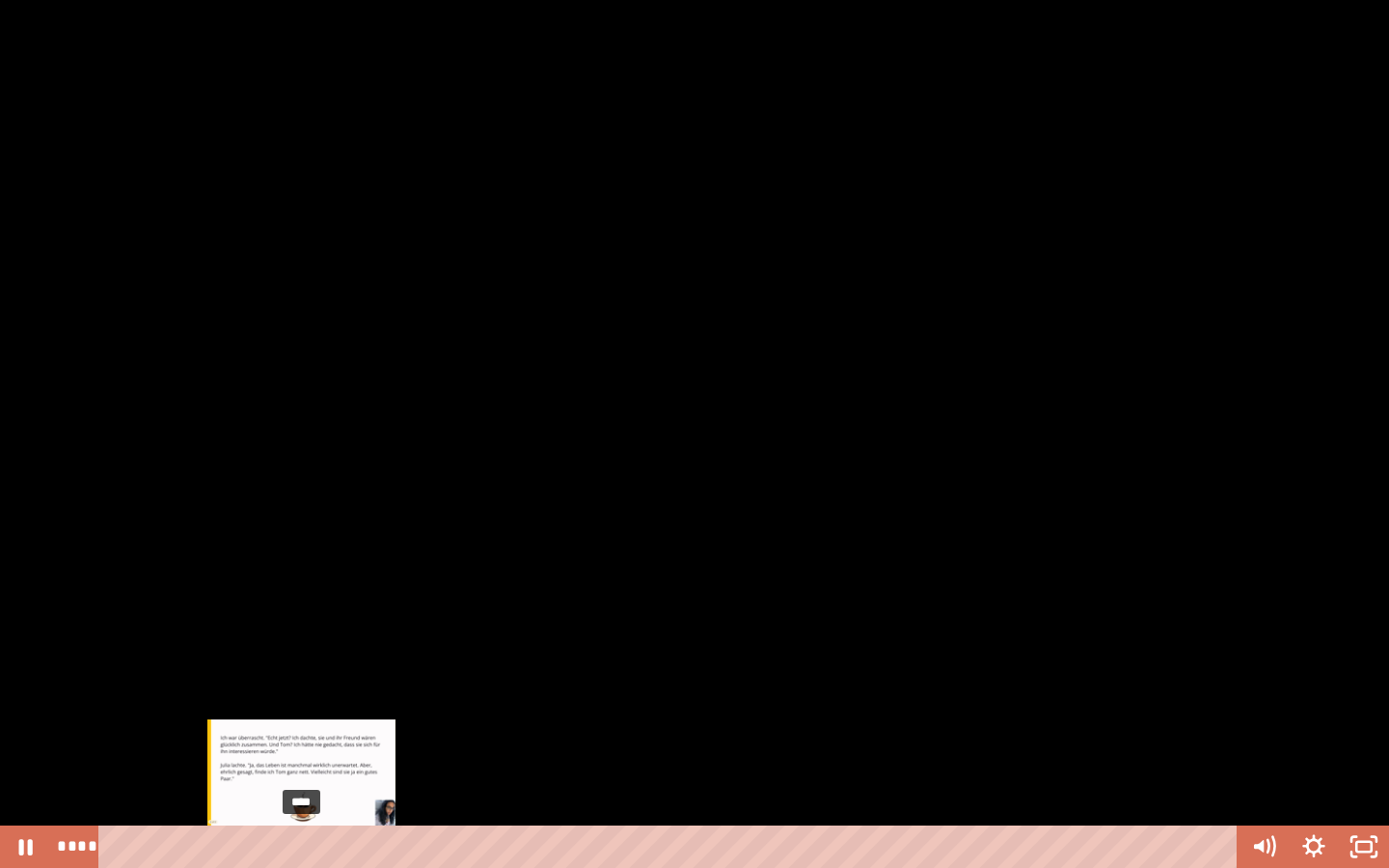 click on "****" at bounding box center (671, 847) 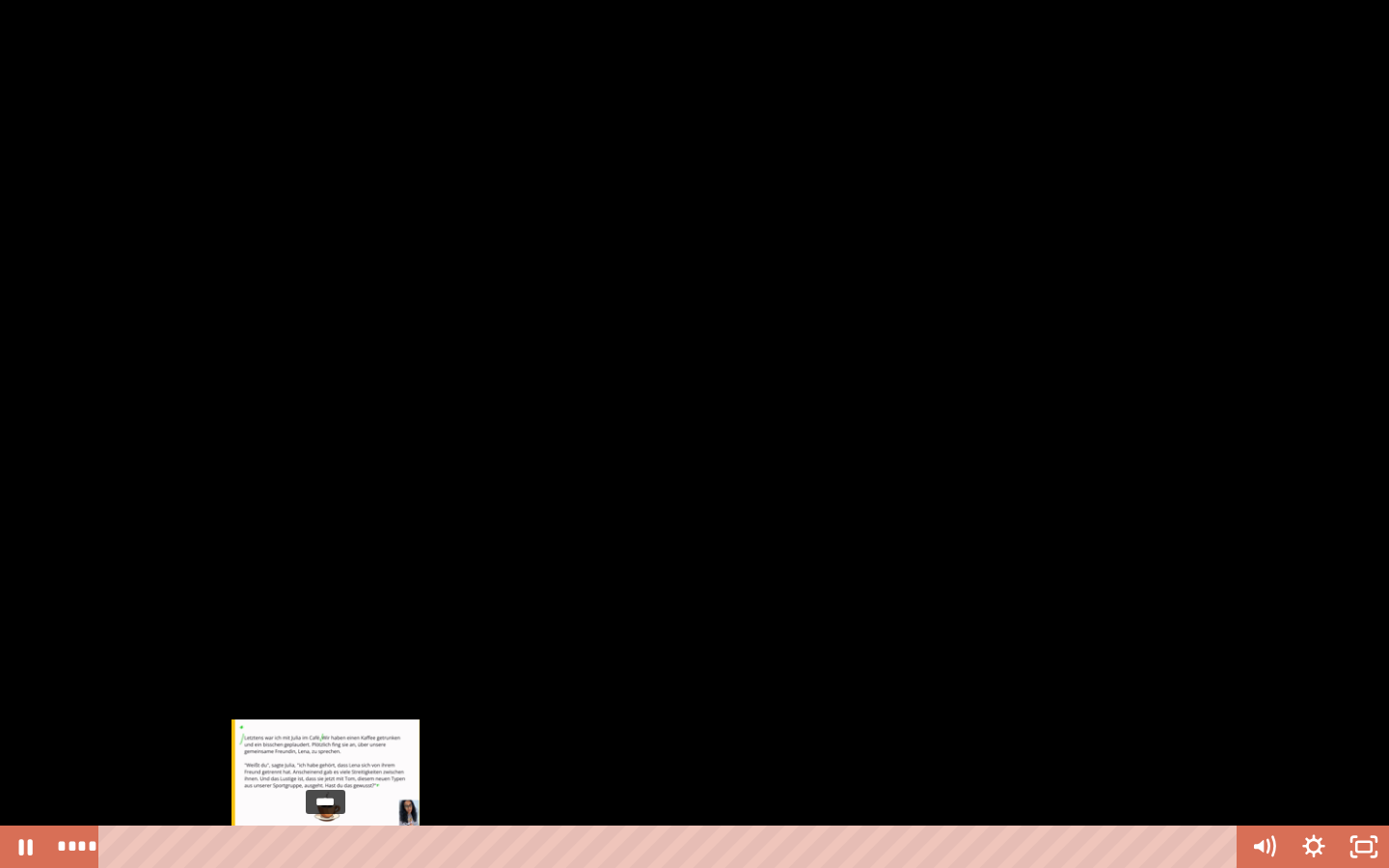 click on "****" at bounding box center [671, 847] 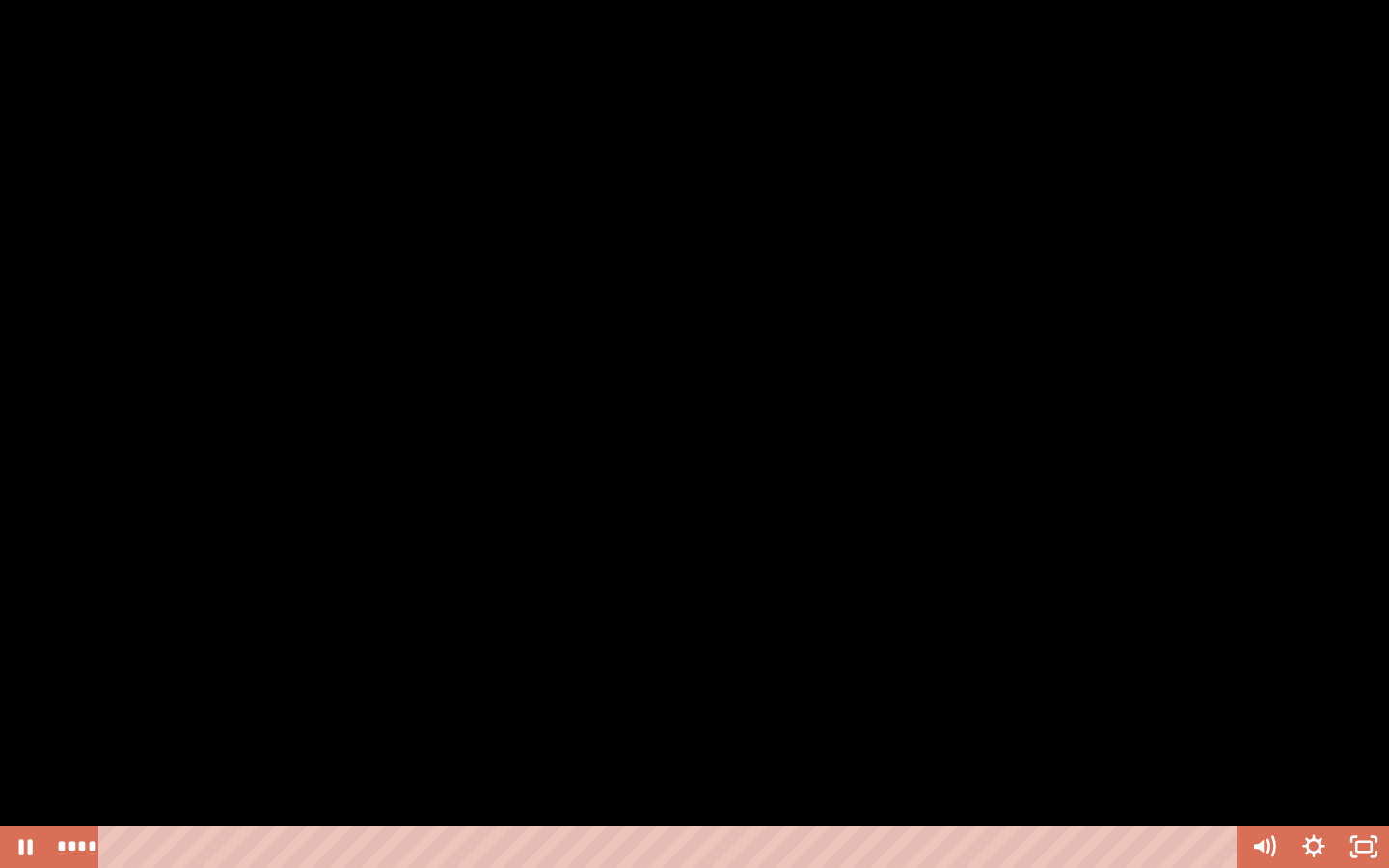 click at bounding box center (694, 434) 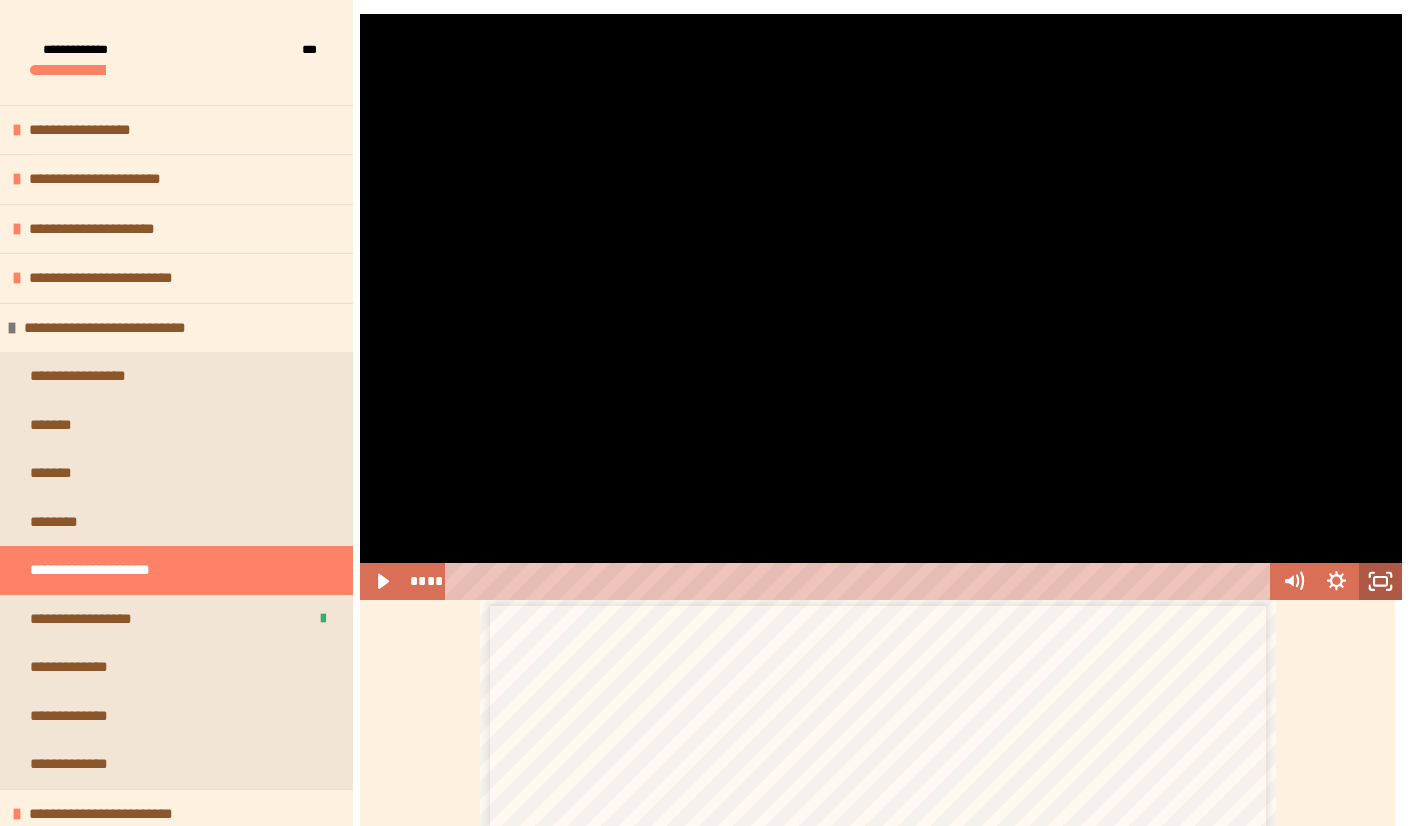 click 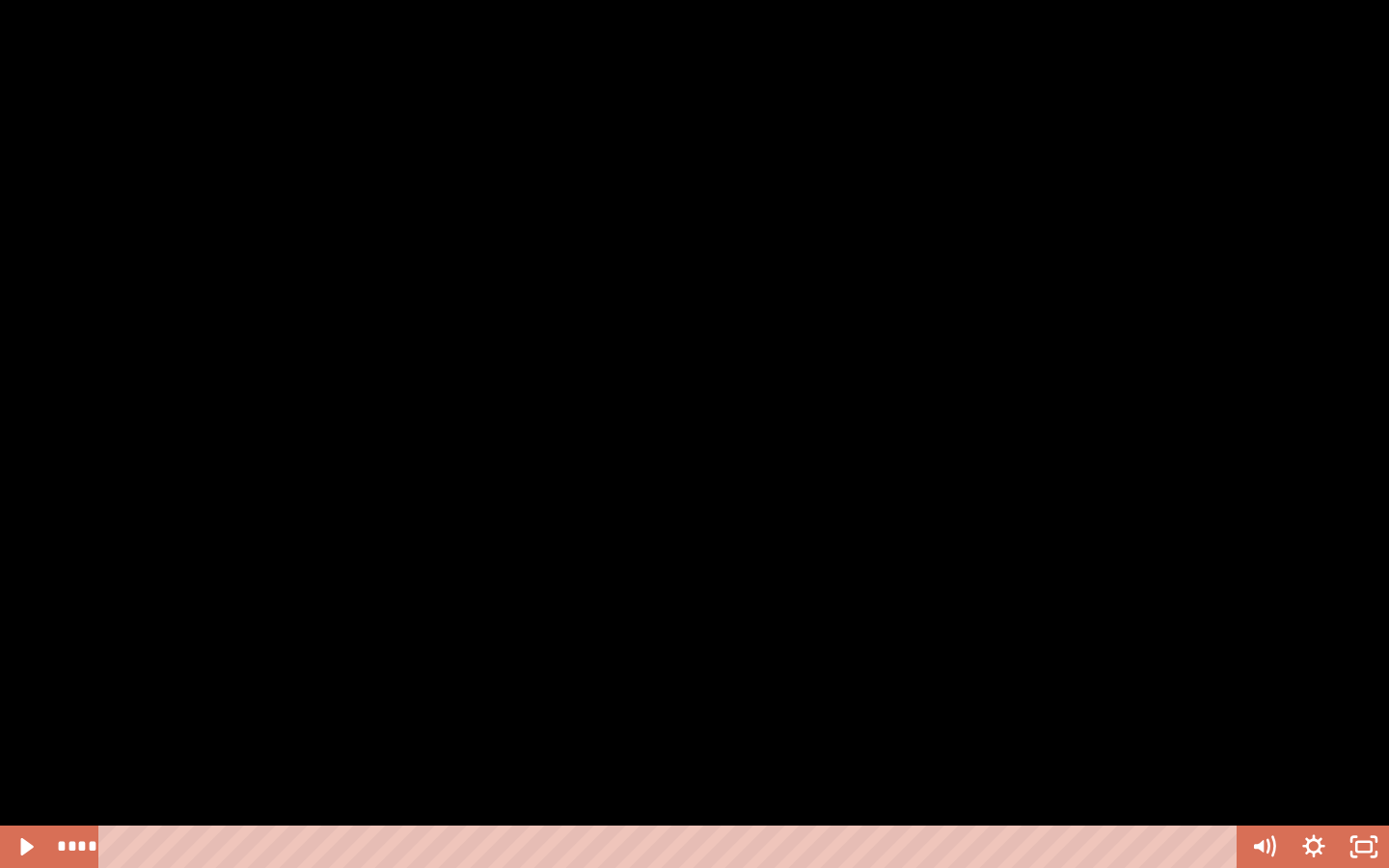 click at bounding box center [694, 434] 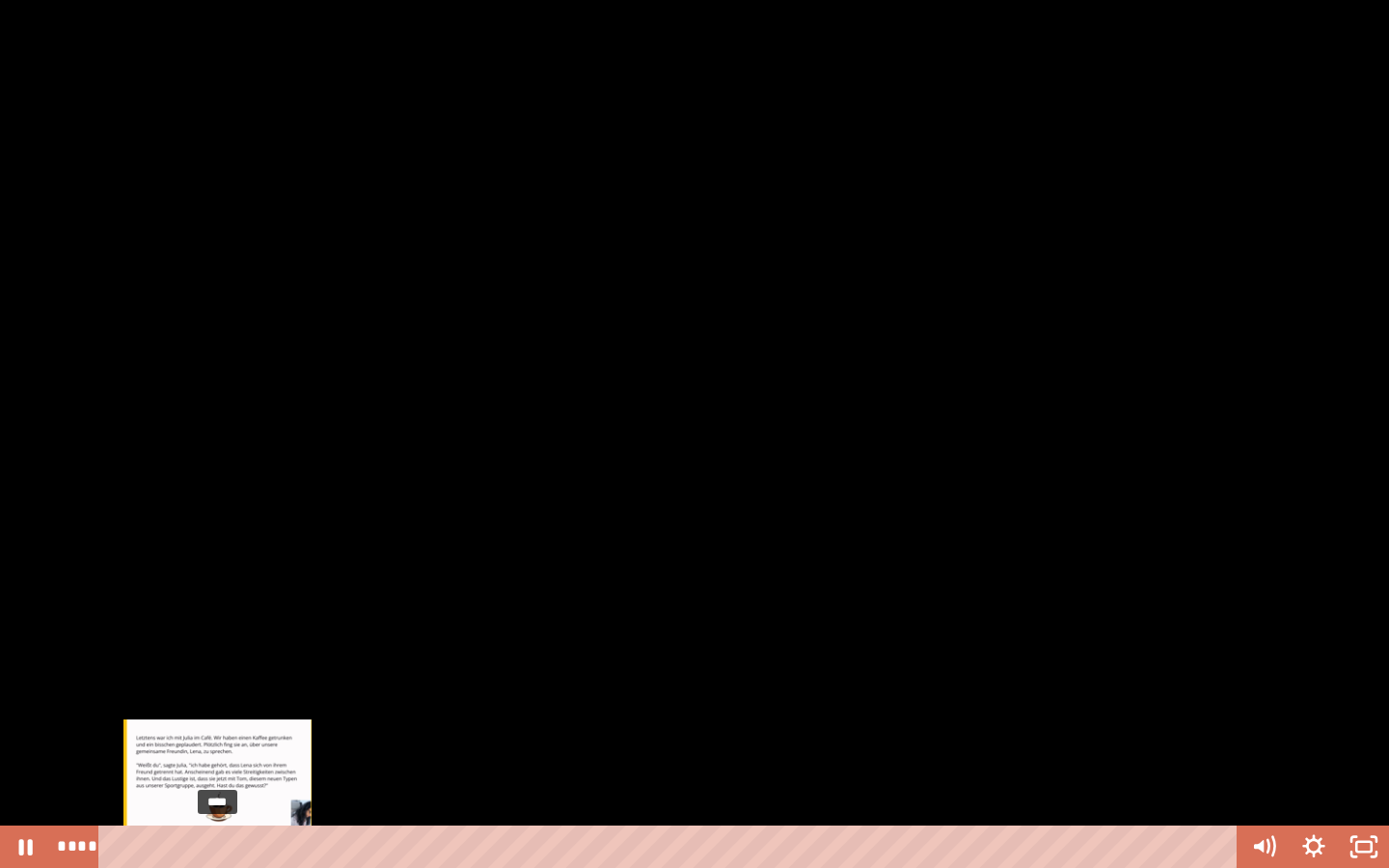 click on "****" at bounding box center (671, 847) 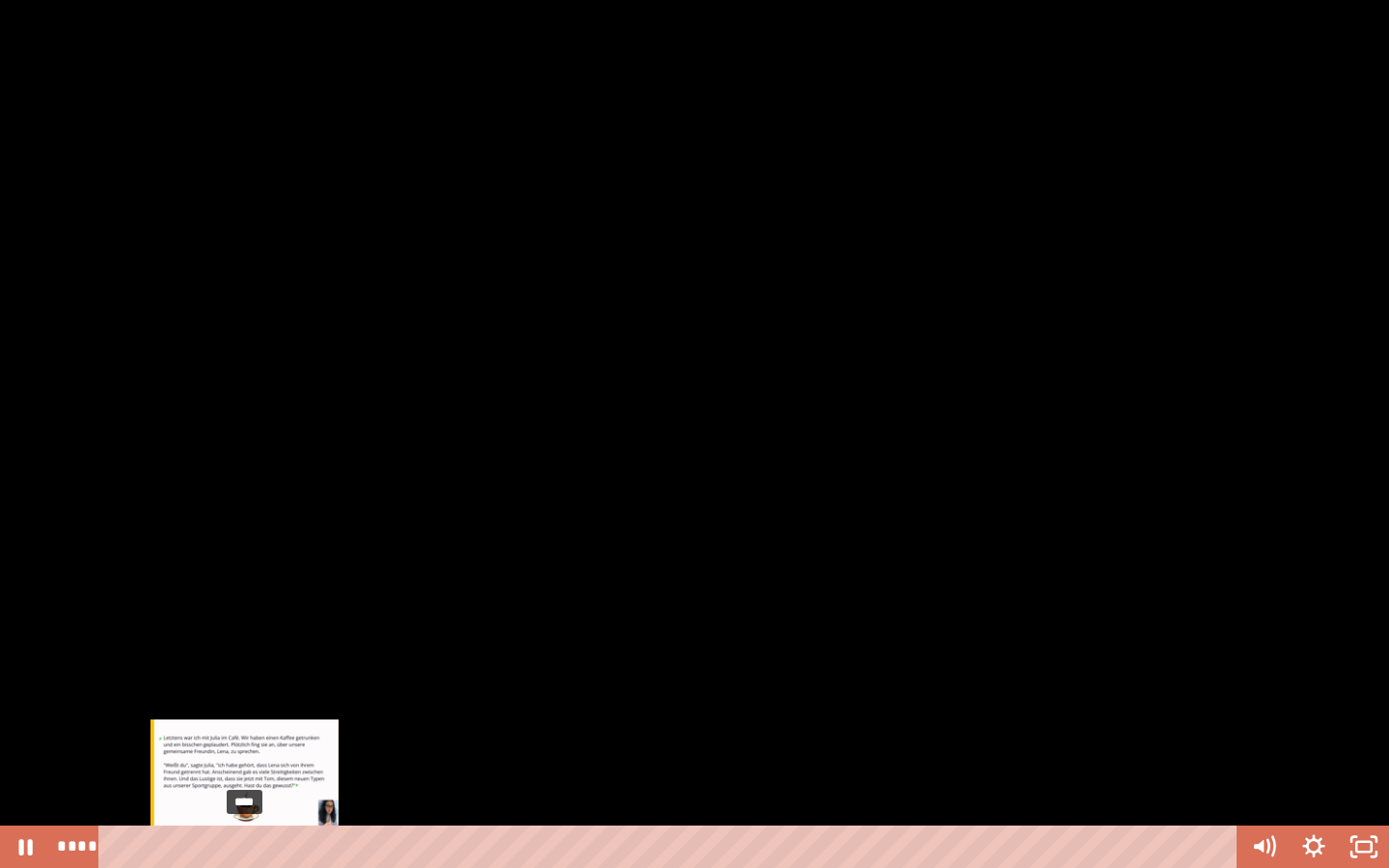click on "****" at bounding box center [671, 847] 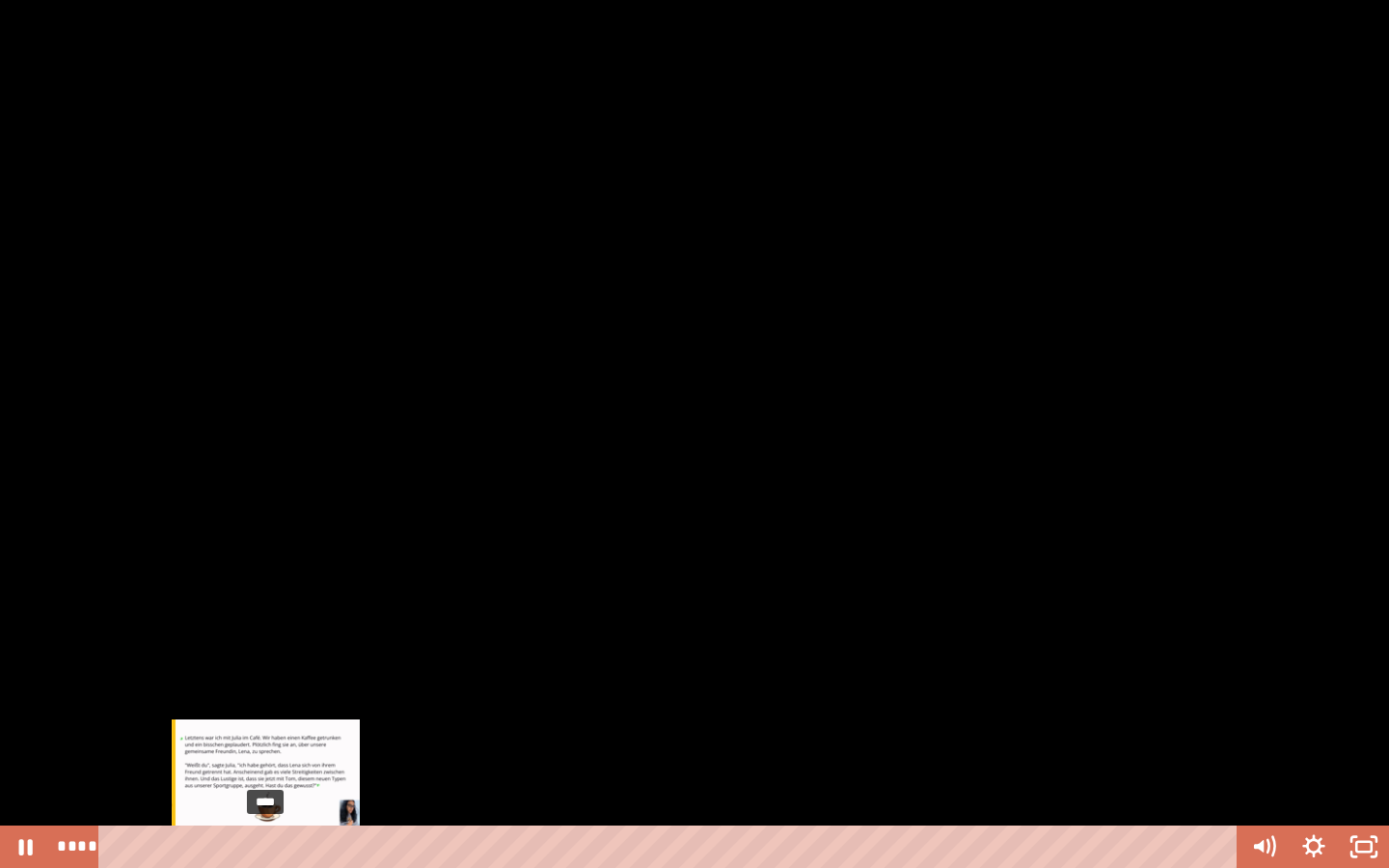 click on "****" at bounding box center [671, 847] 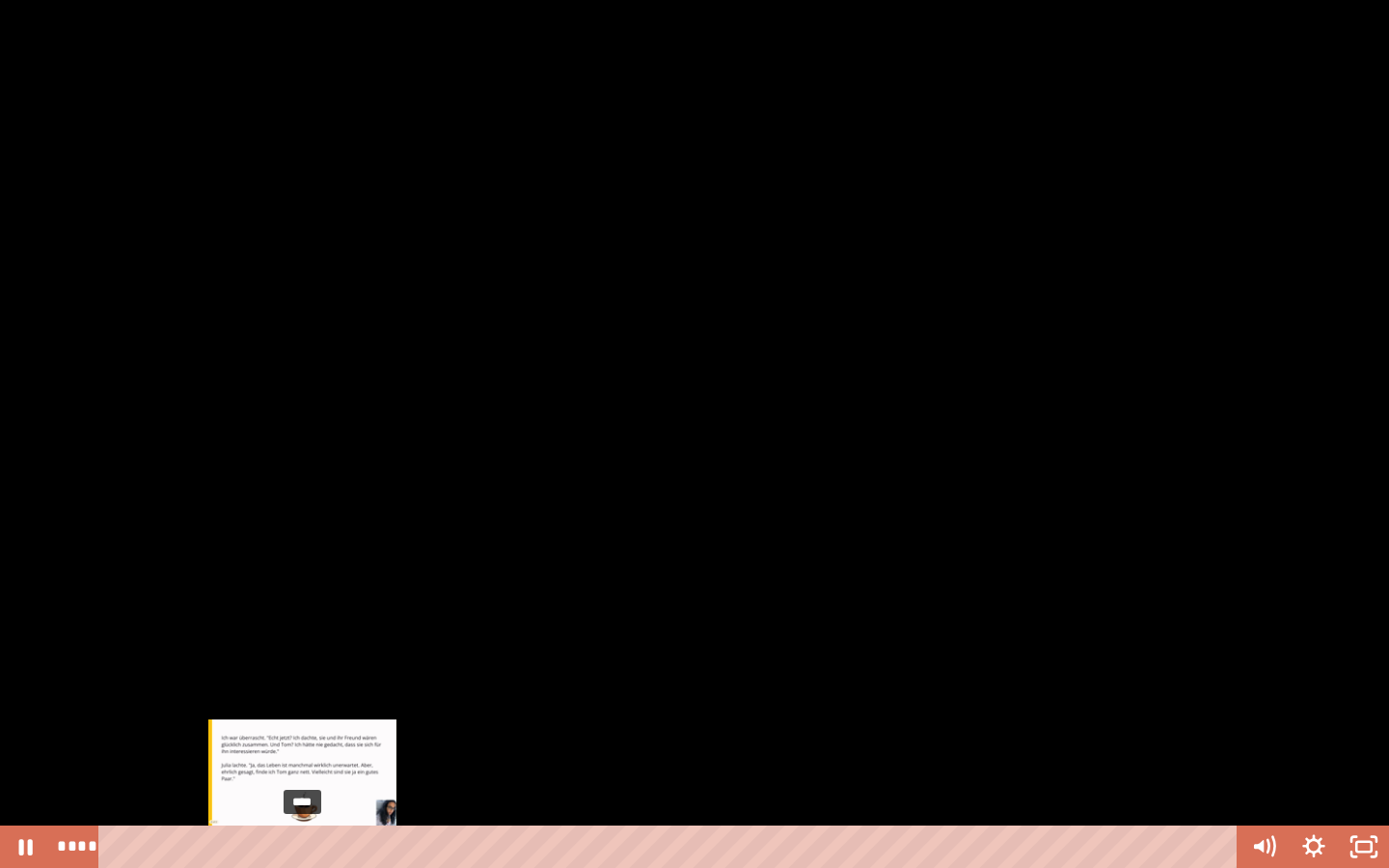 click on "****" at bounding box center (671, 847) 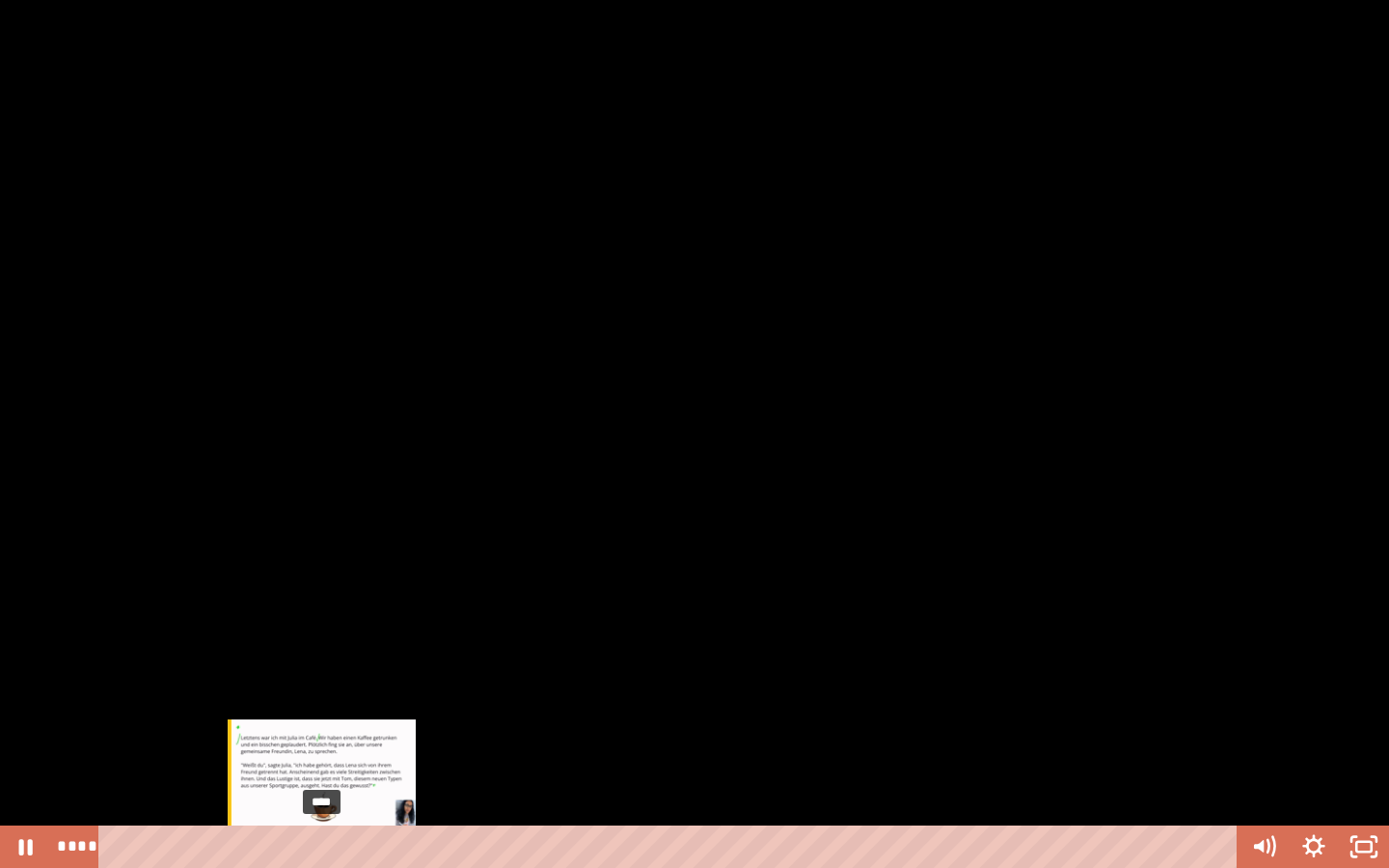 click on "****" at bounding box center (671, 847) 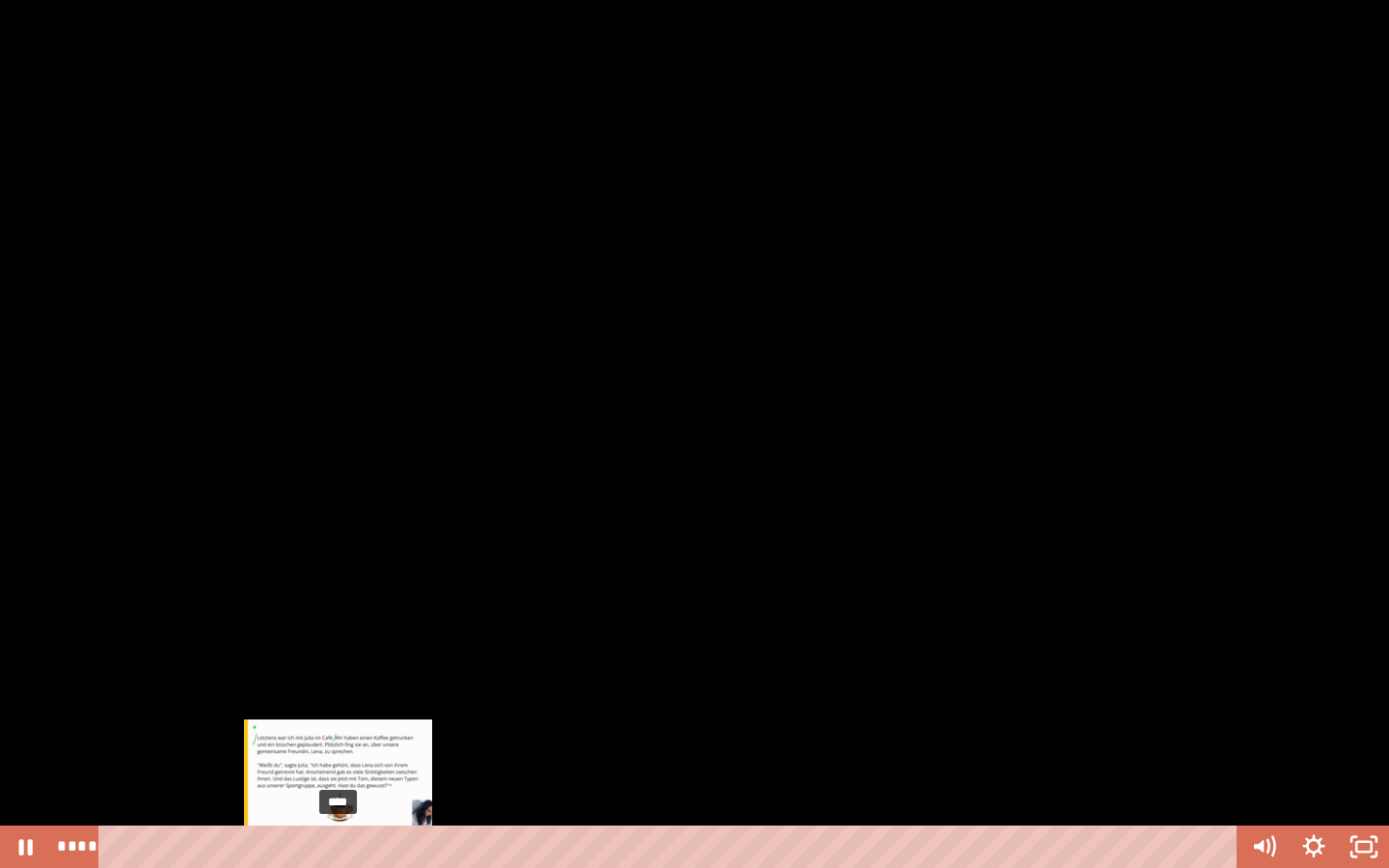 click on "****" at bounding box center (671, 847) 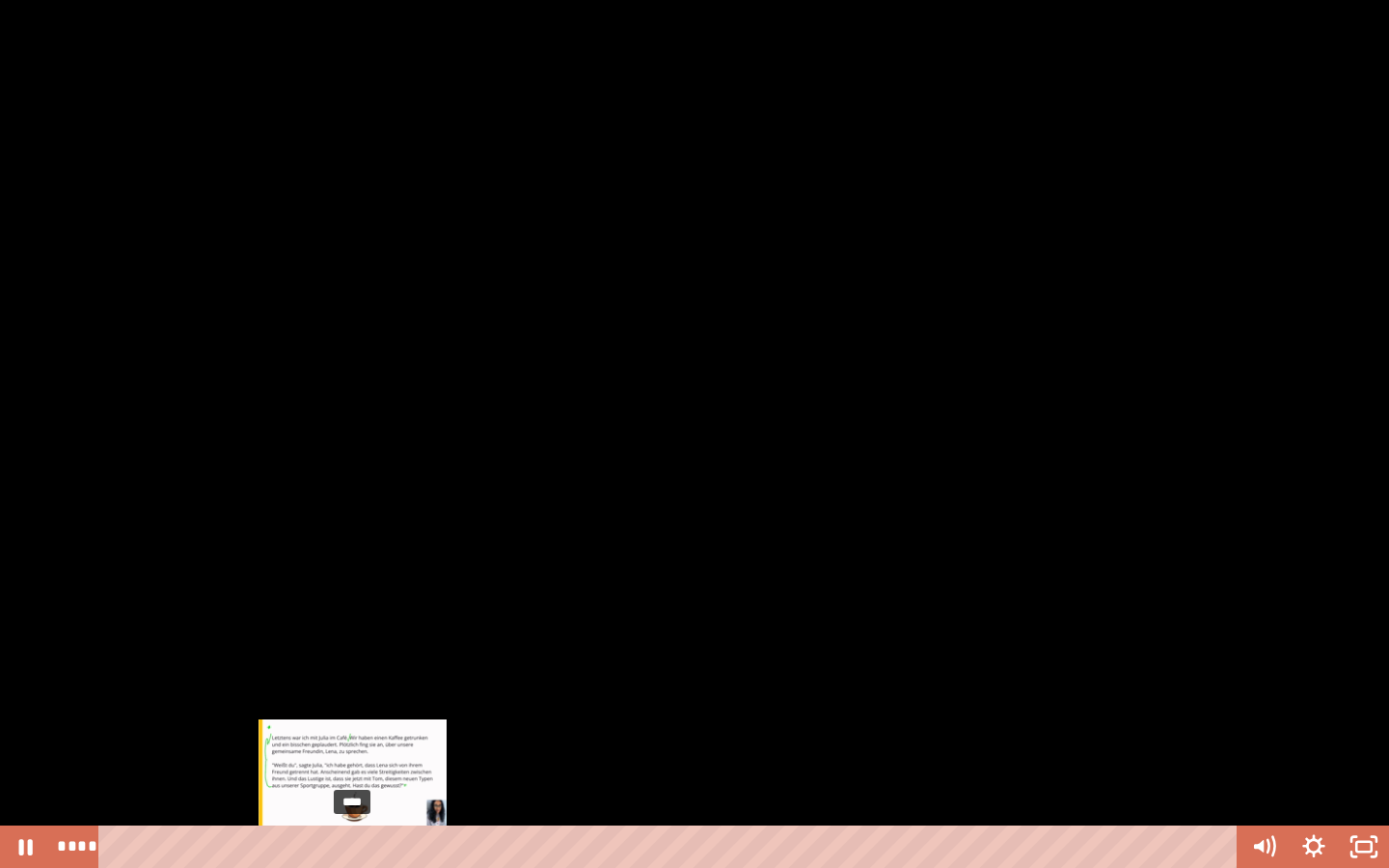 click on "****" at bounding box center [671, 847] 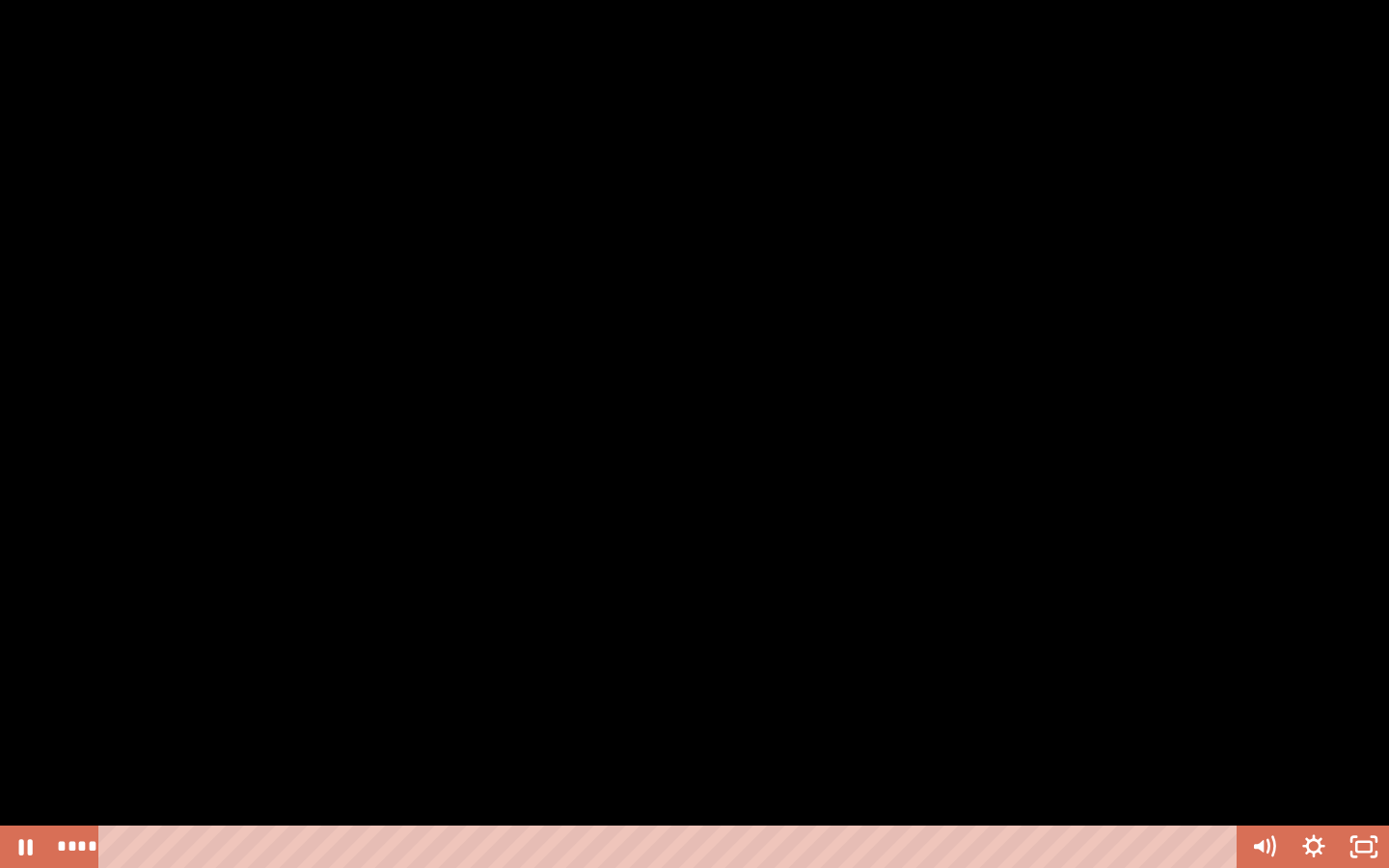 click at bounding box center [694, 434] 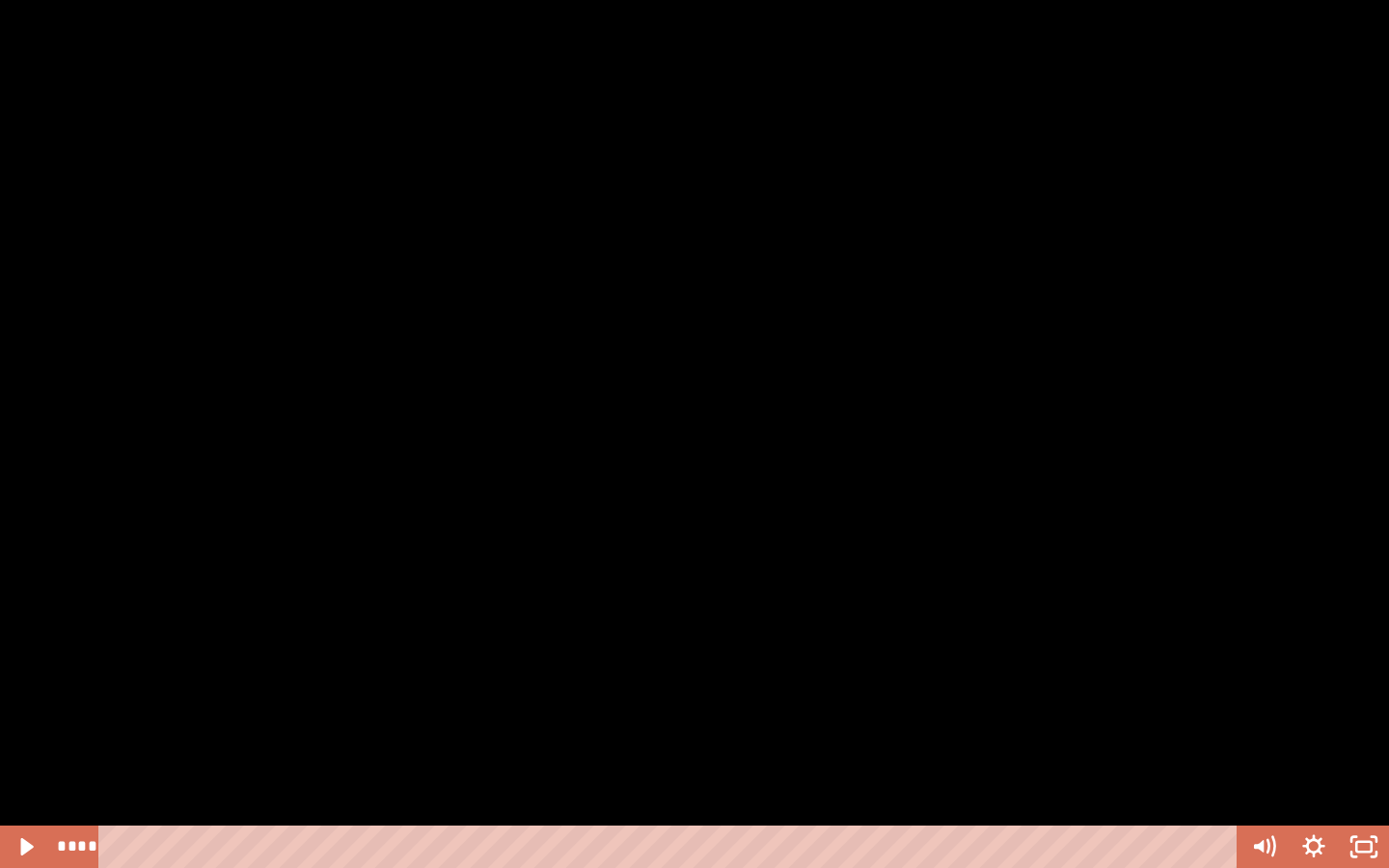 click at bounding box center [694, 434] 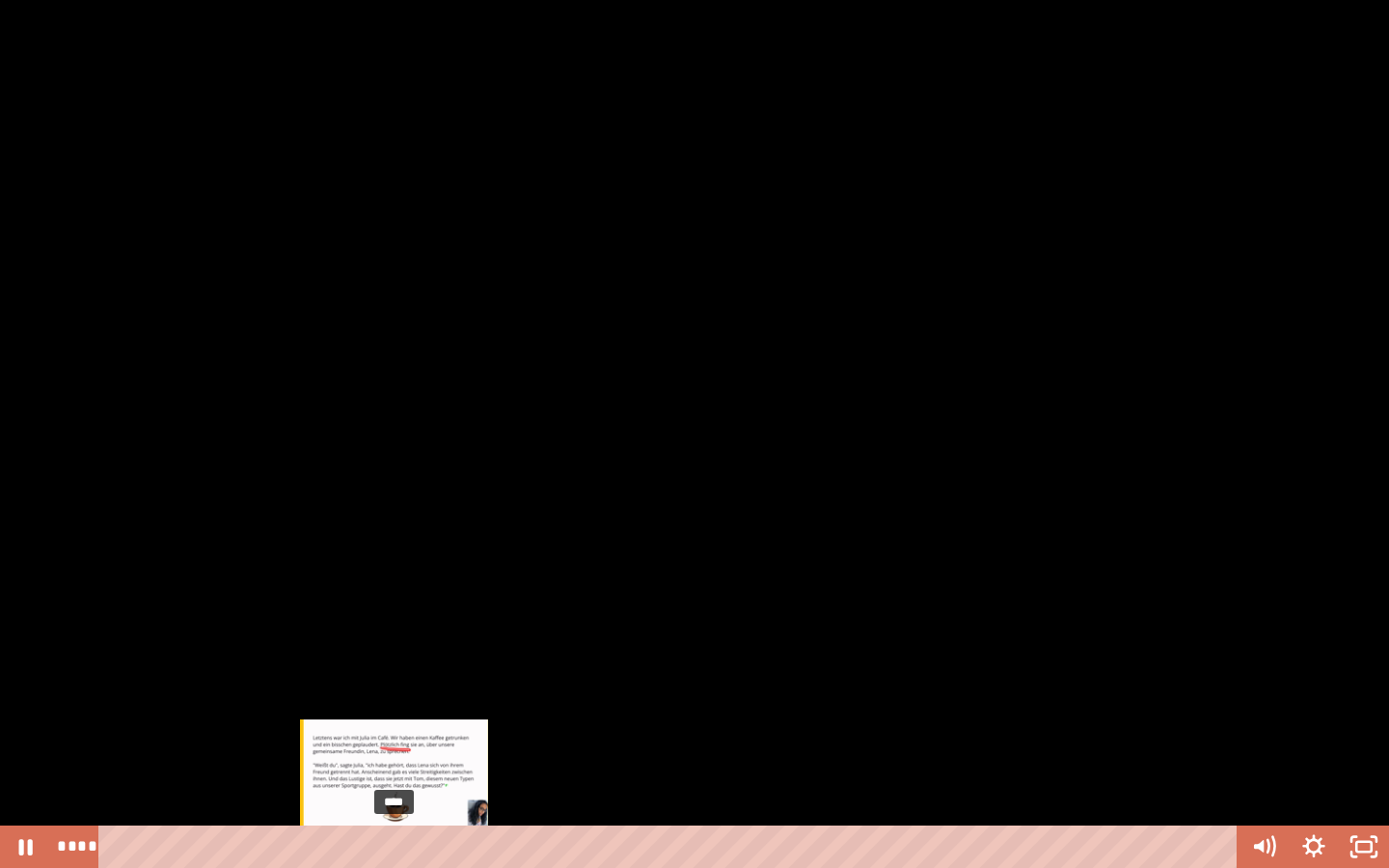 click on "****" at bounding box center (671, 847) 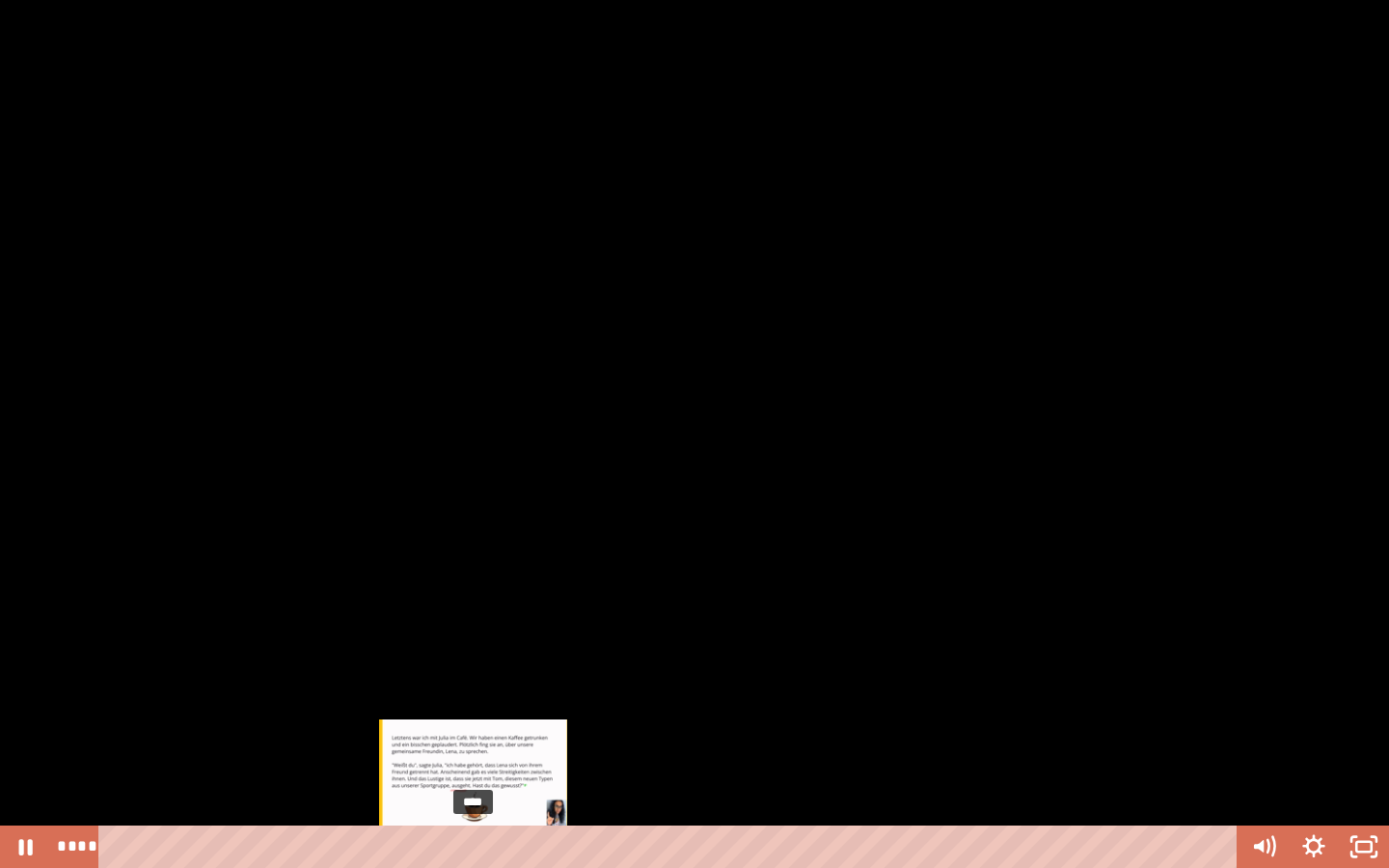 click on "****" at bounding box center [671, 847] 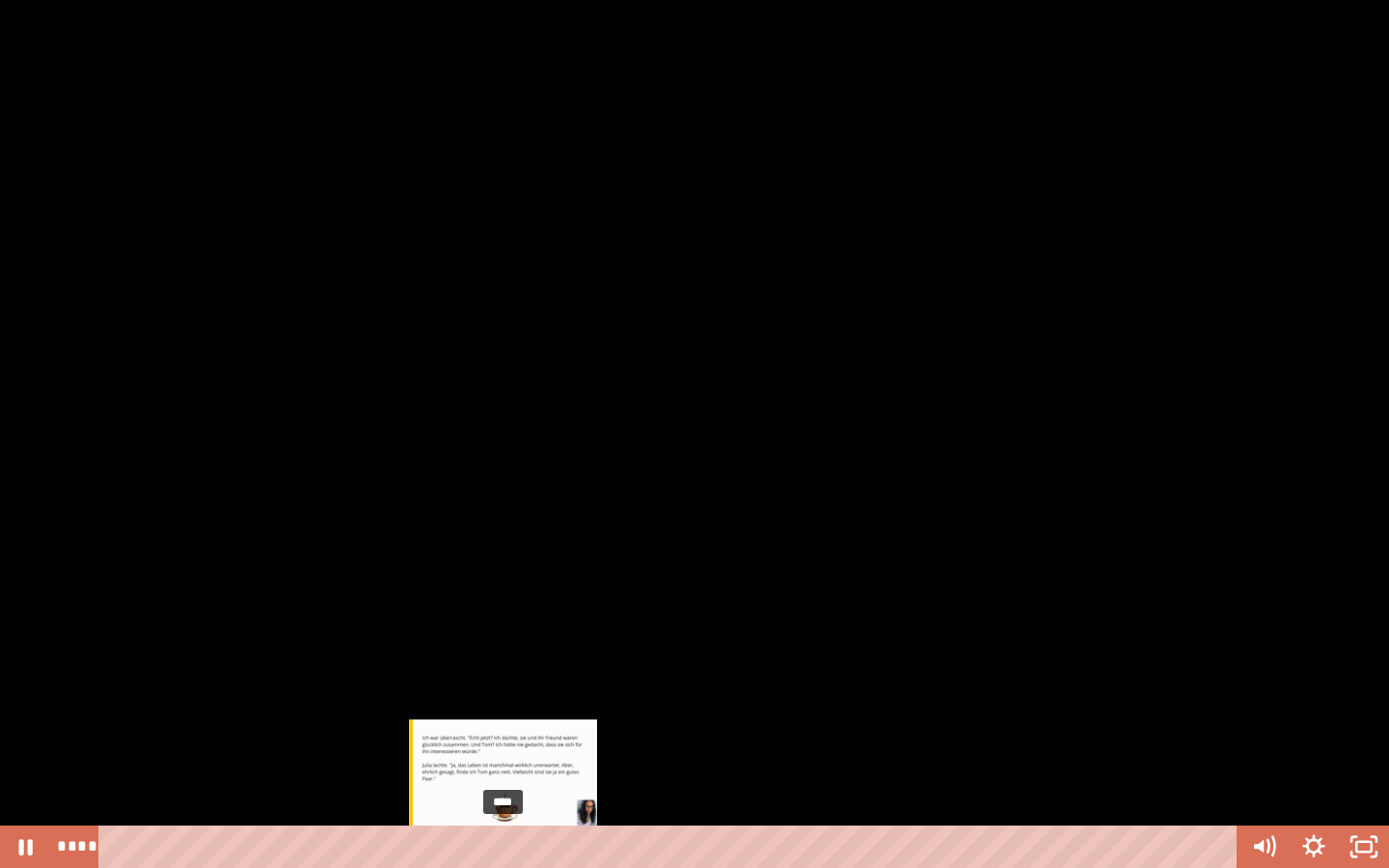 click on "****" at bounding box center (671, 847) 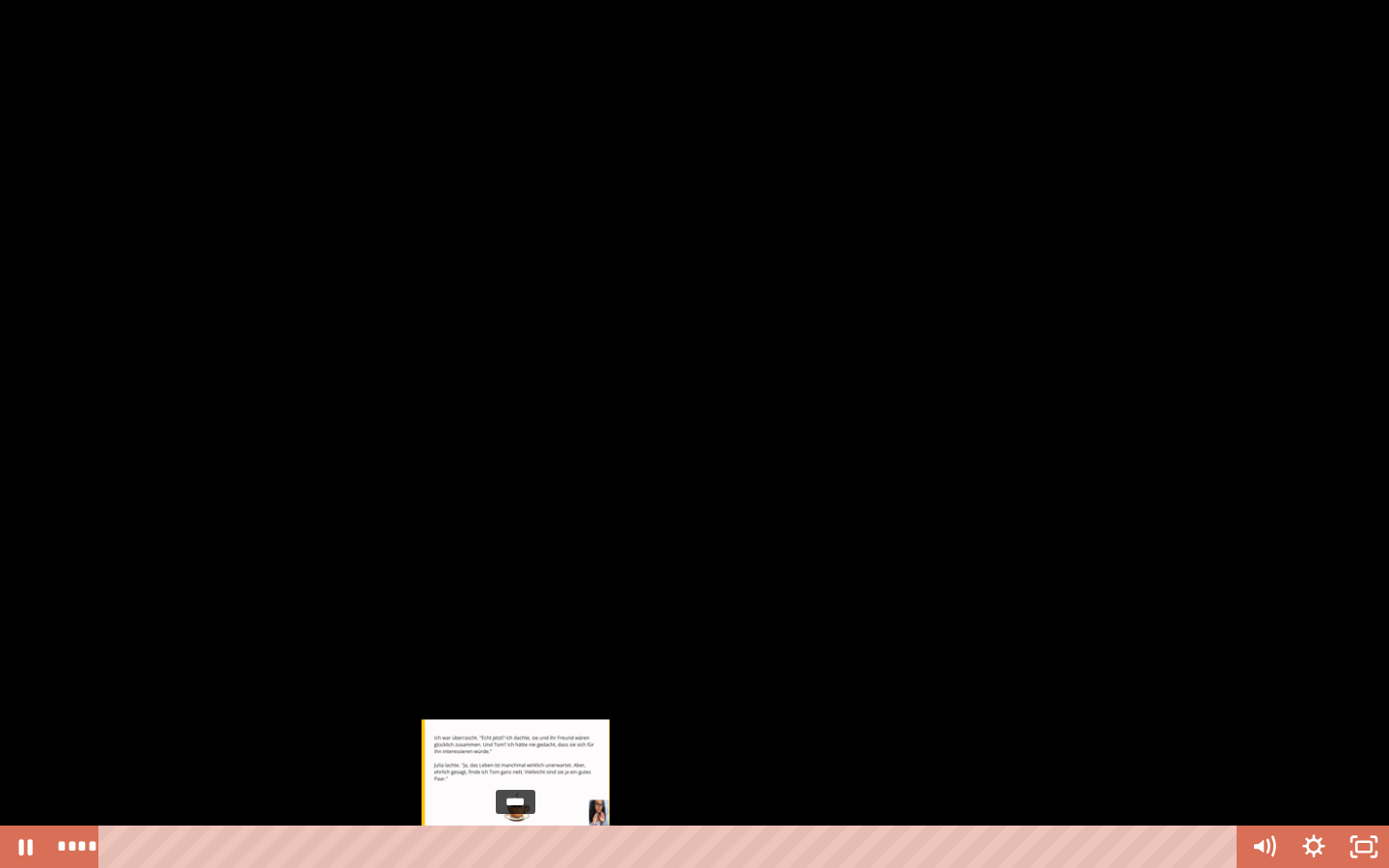 click on "****" at bounding box center [671, 847] 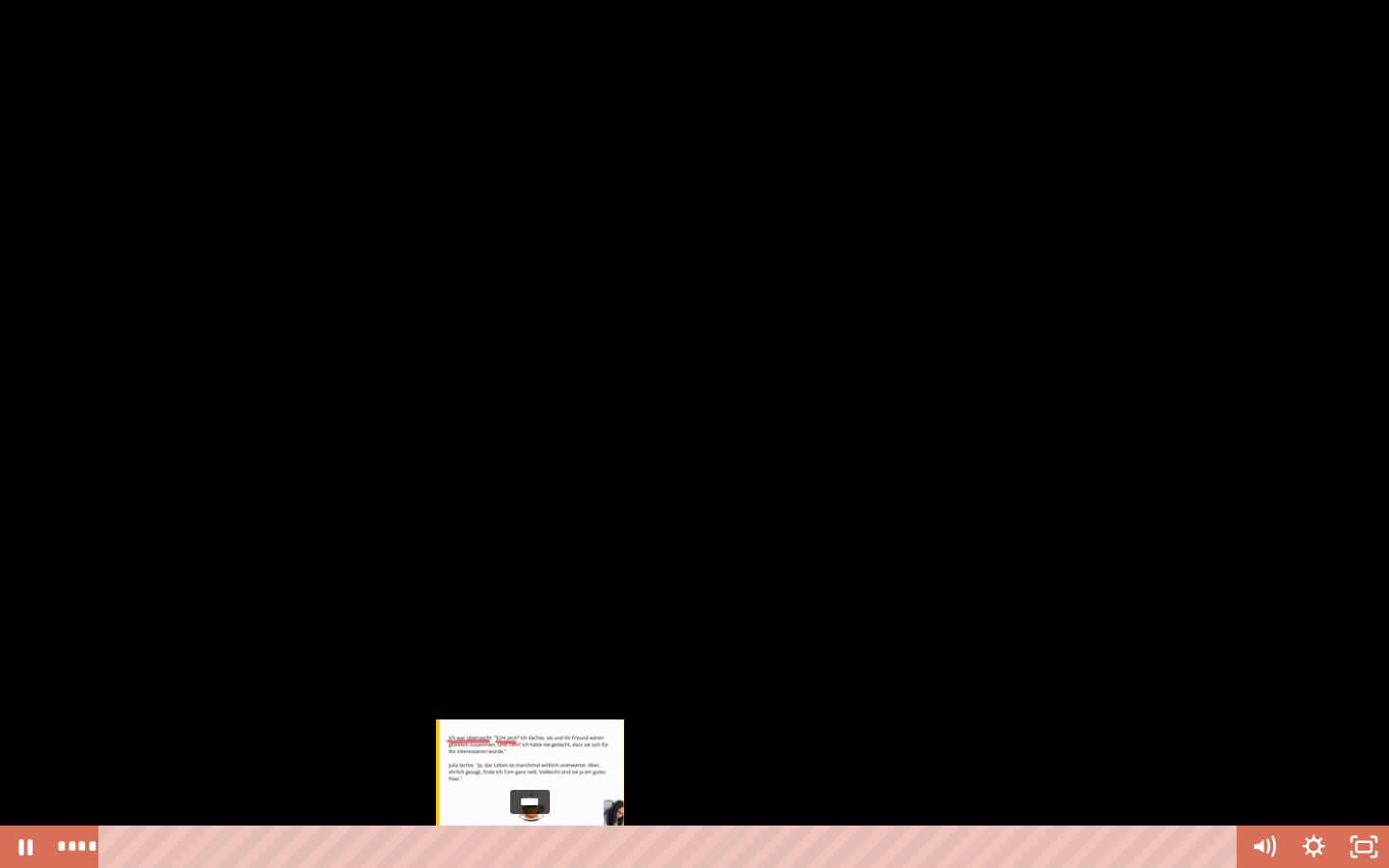 click on "****" at bounding box center (671, 847) 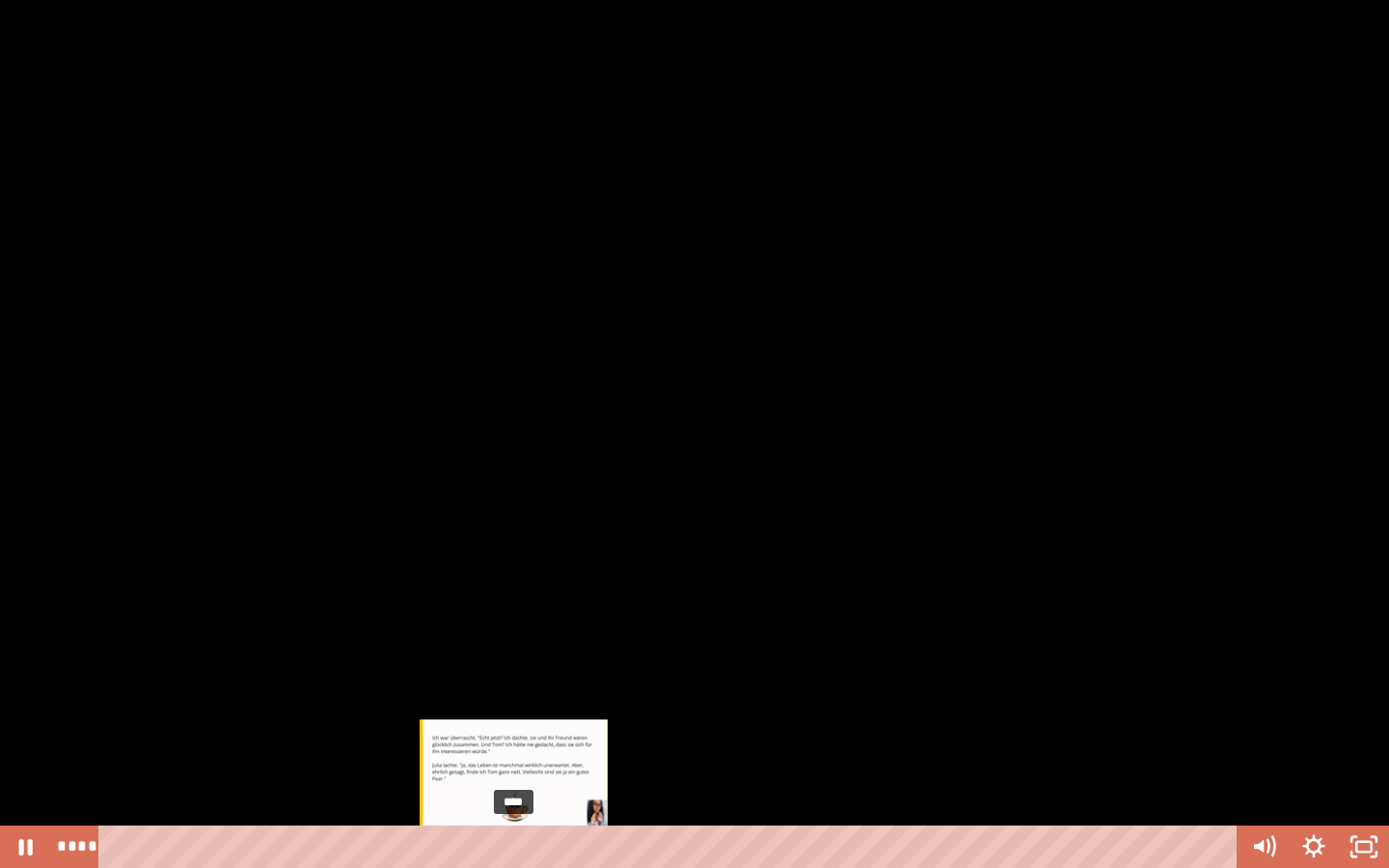 click on "****" at bounding box center [671, 847] 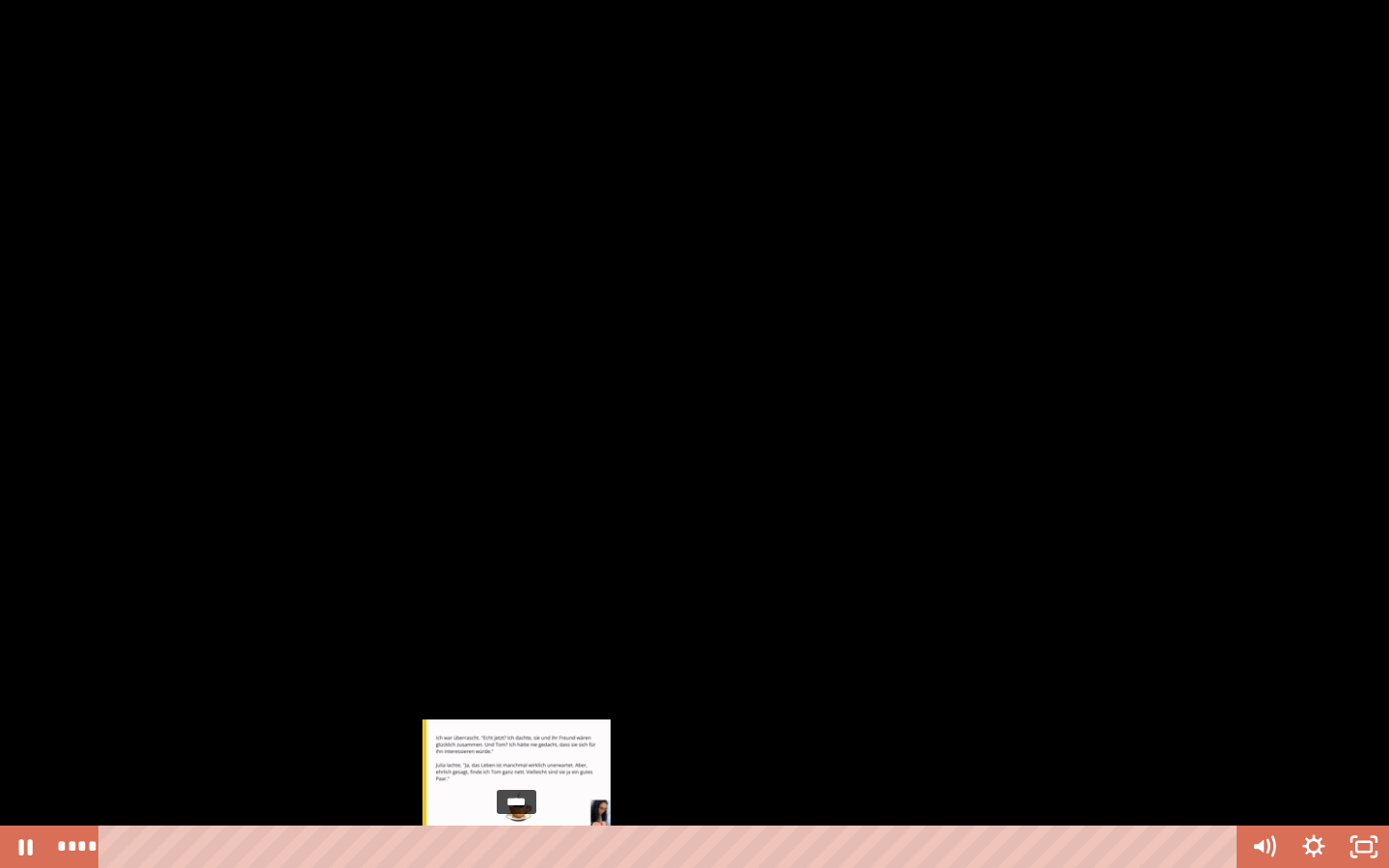 click at bounding box center (514, 847) 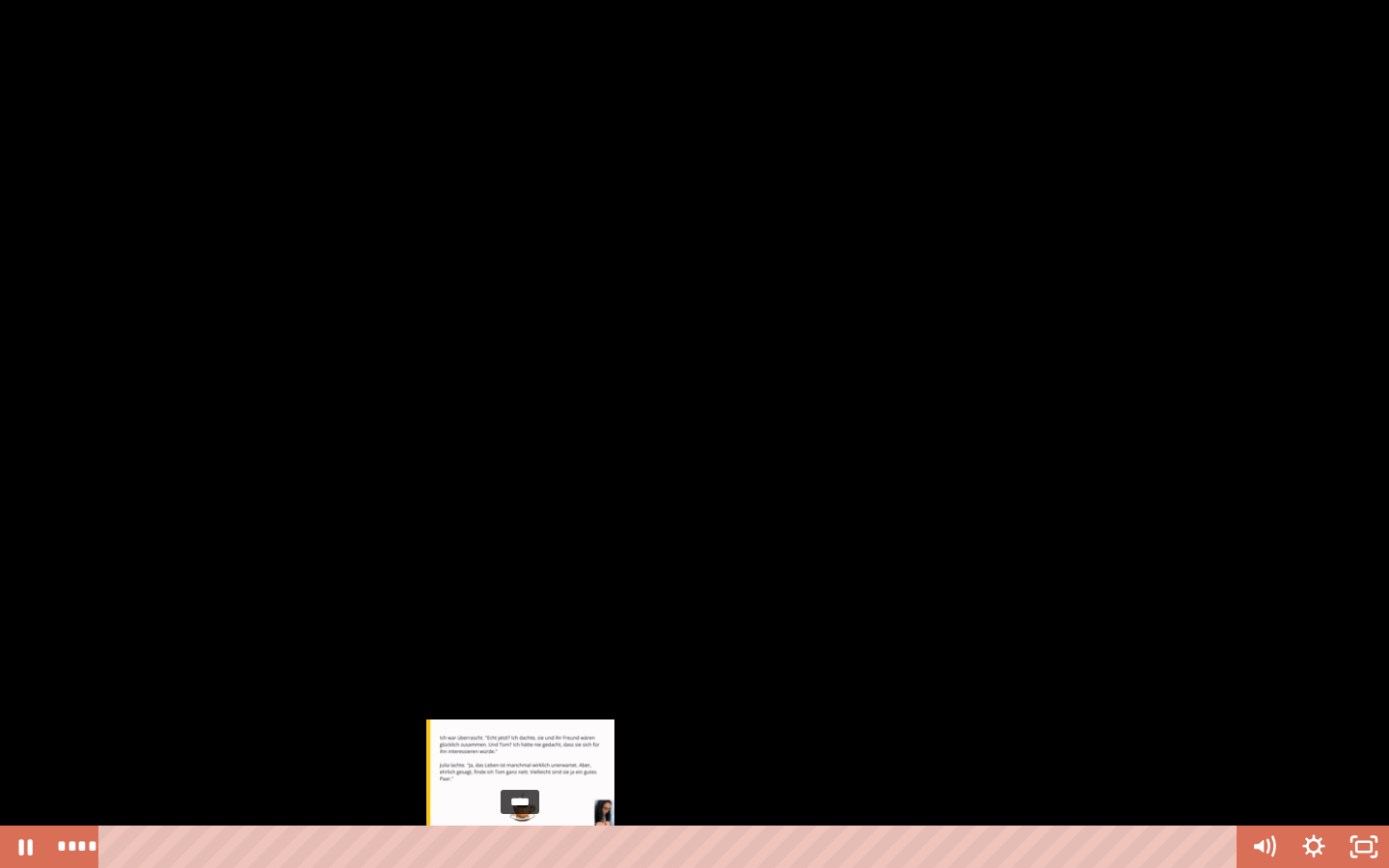 click at bounding box center [519, 847] 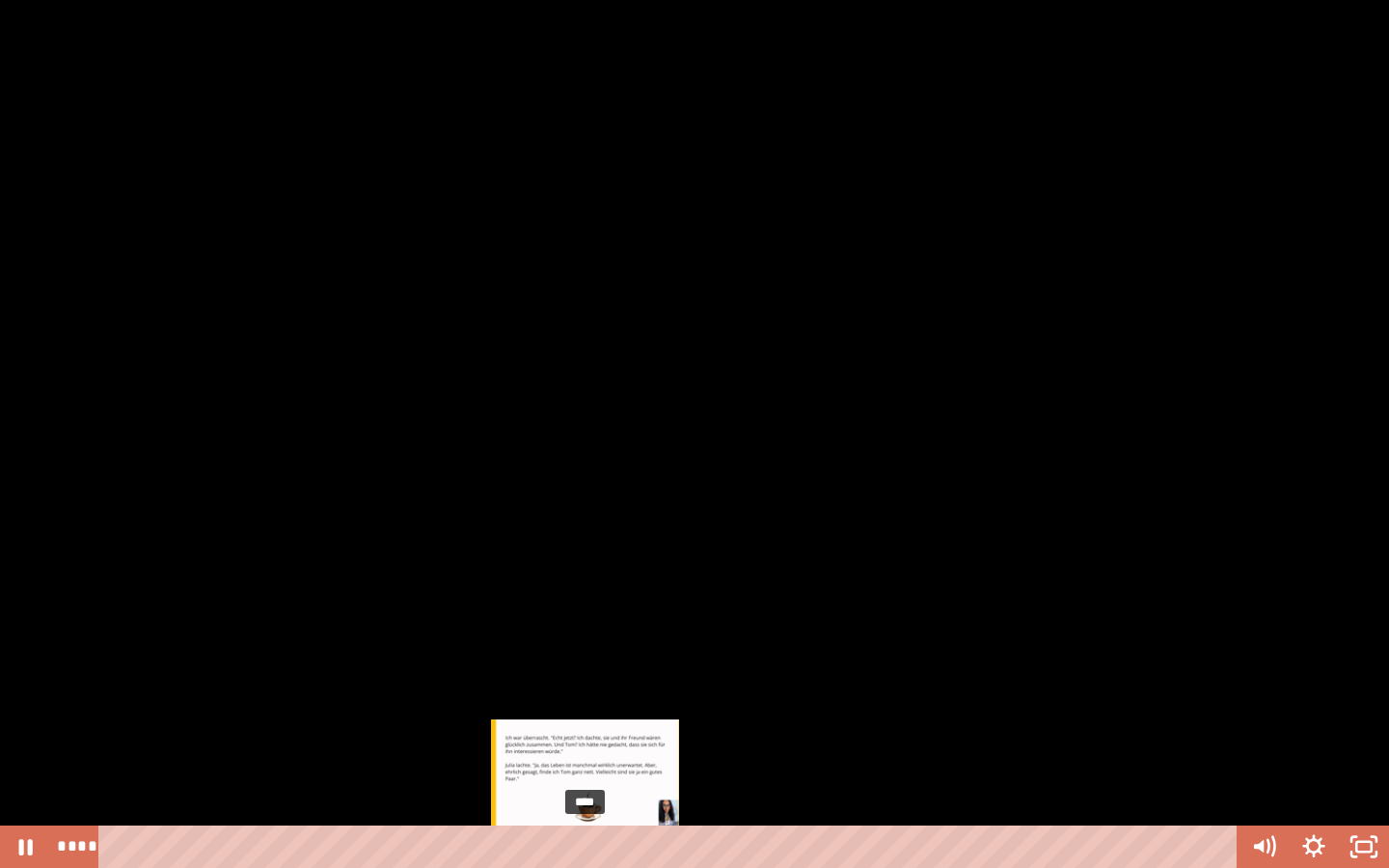 click on "****" at bounding box center [671, 847] 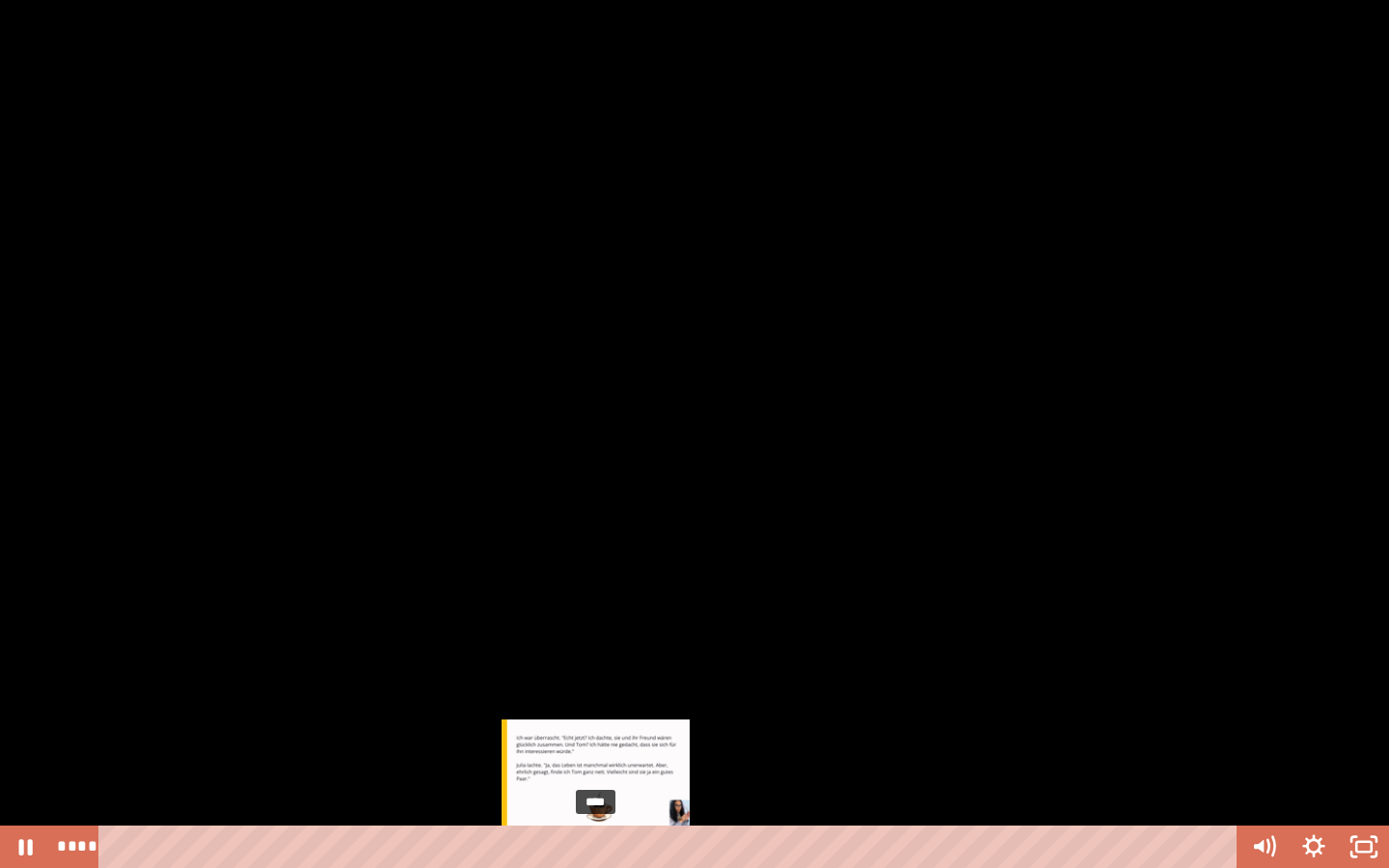 click on "****" at bounding box center (671, 847) 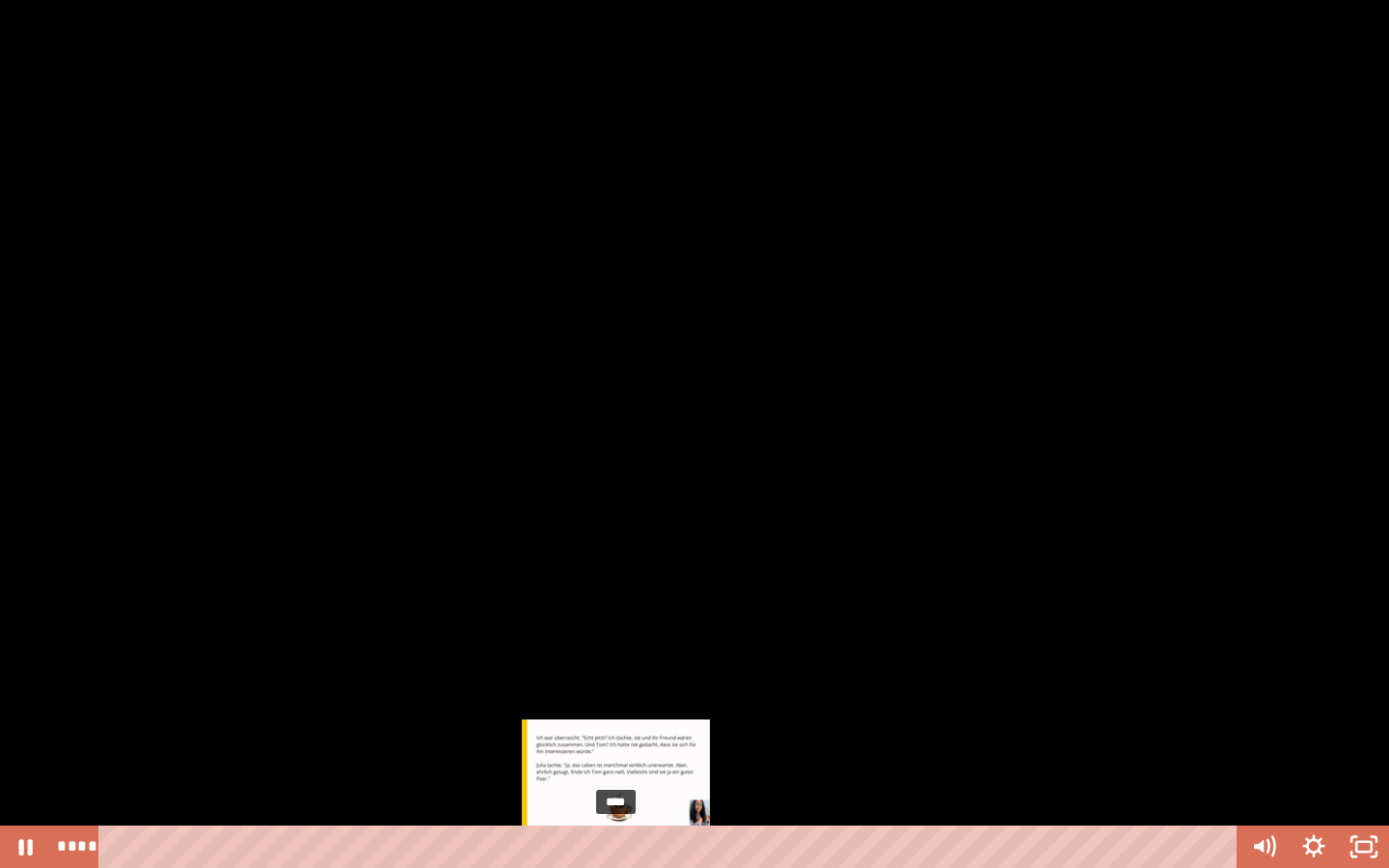 click on "****" at bounding box center [671, 847] 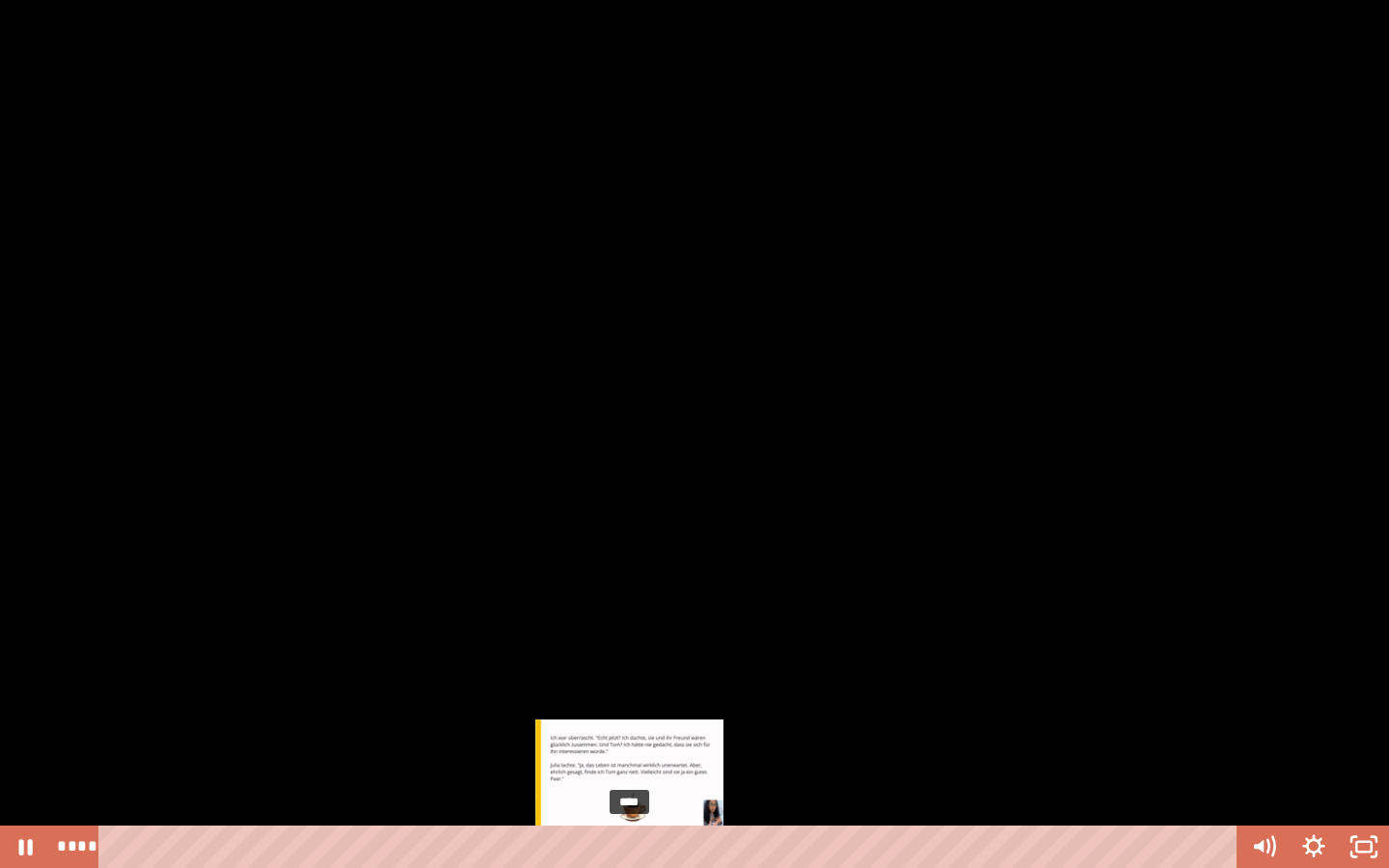 click on "****" at bounding box center (671, 847) 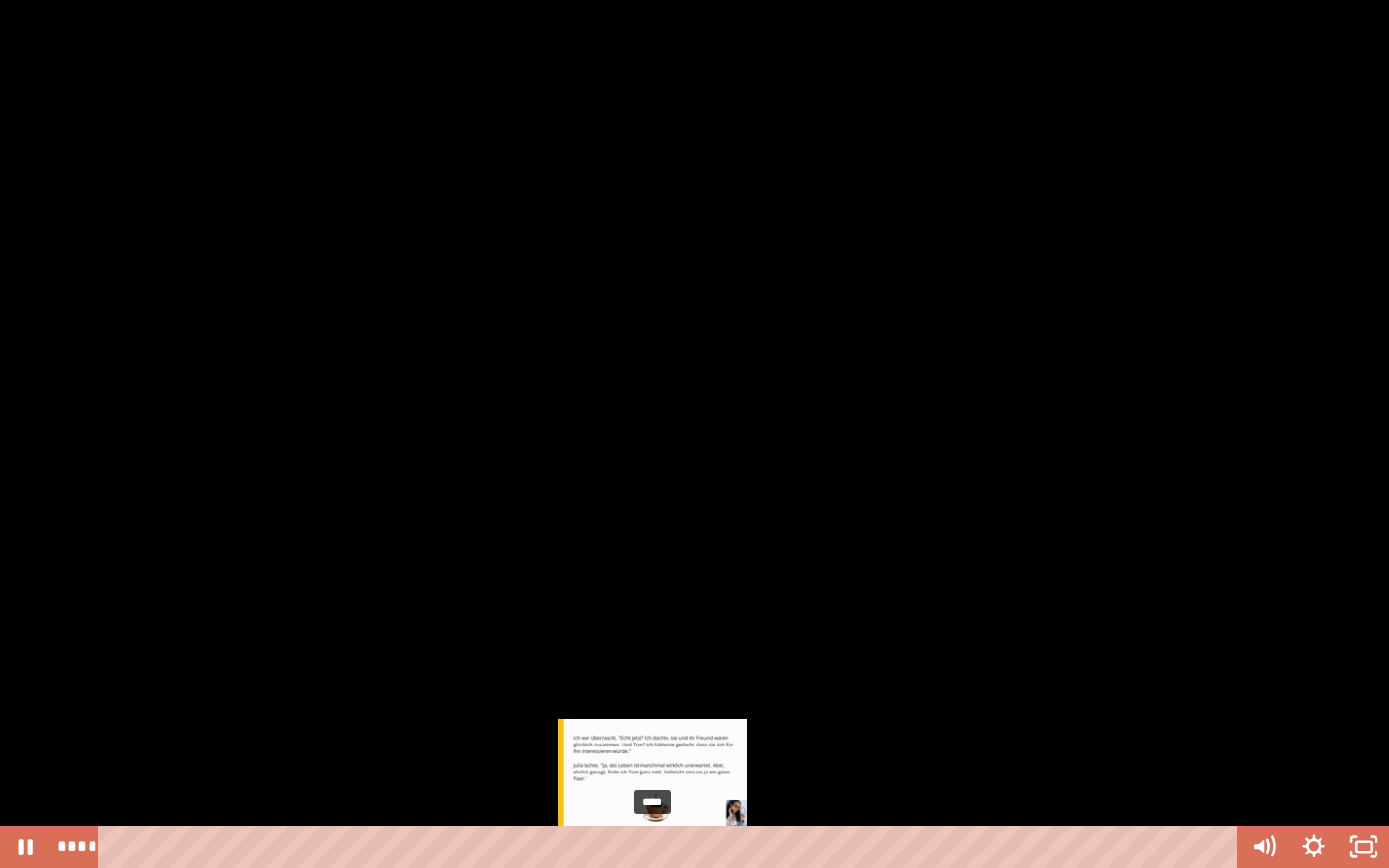 click on "****" at bounding box center (671, 847) 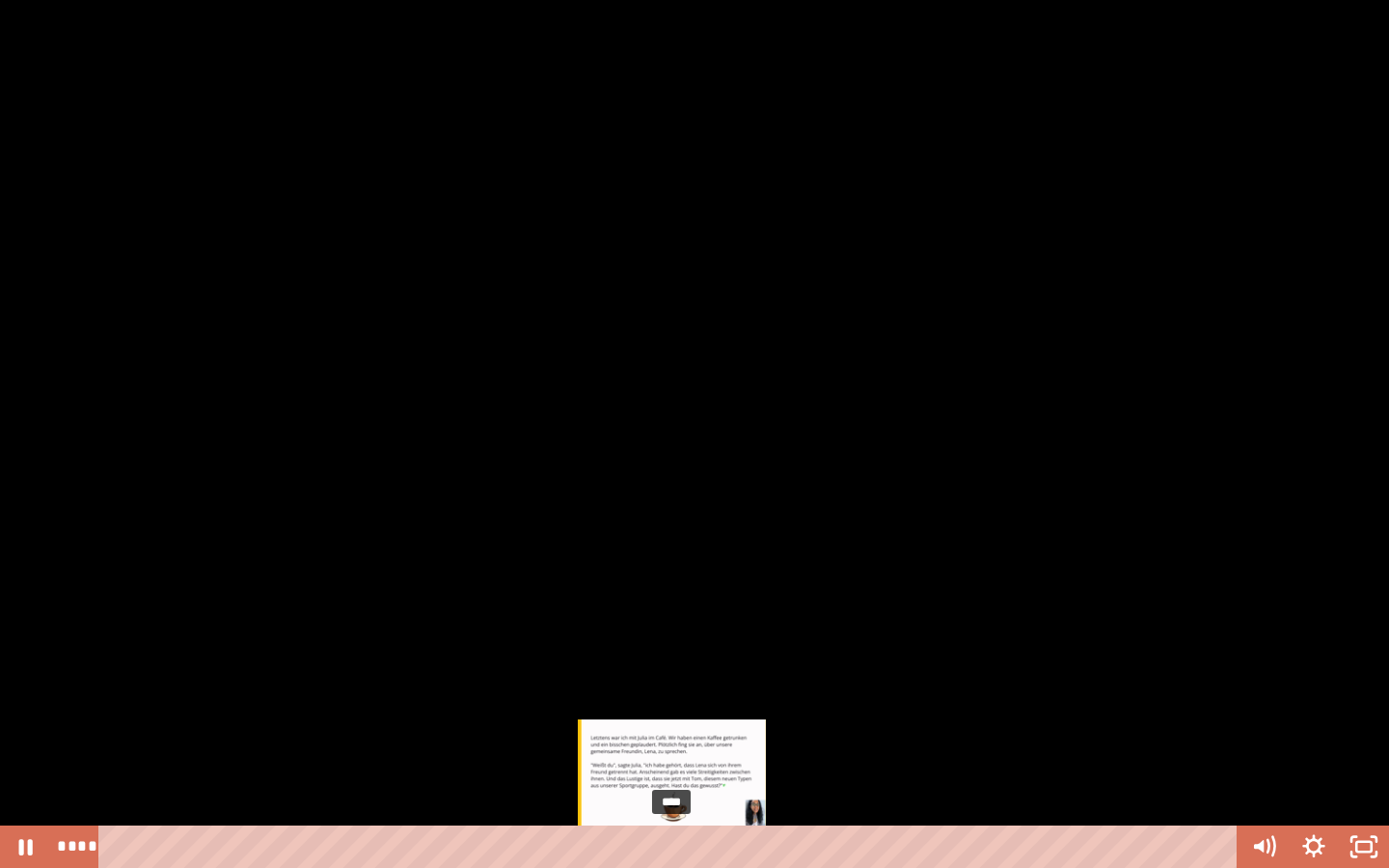 click on "****" at bounding box center [671, 847] 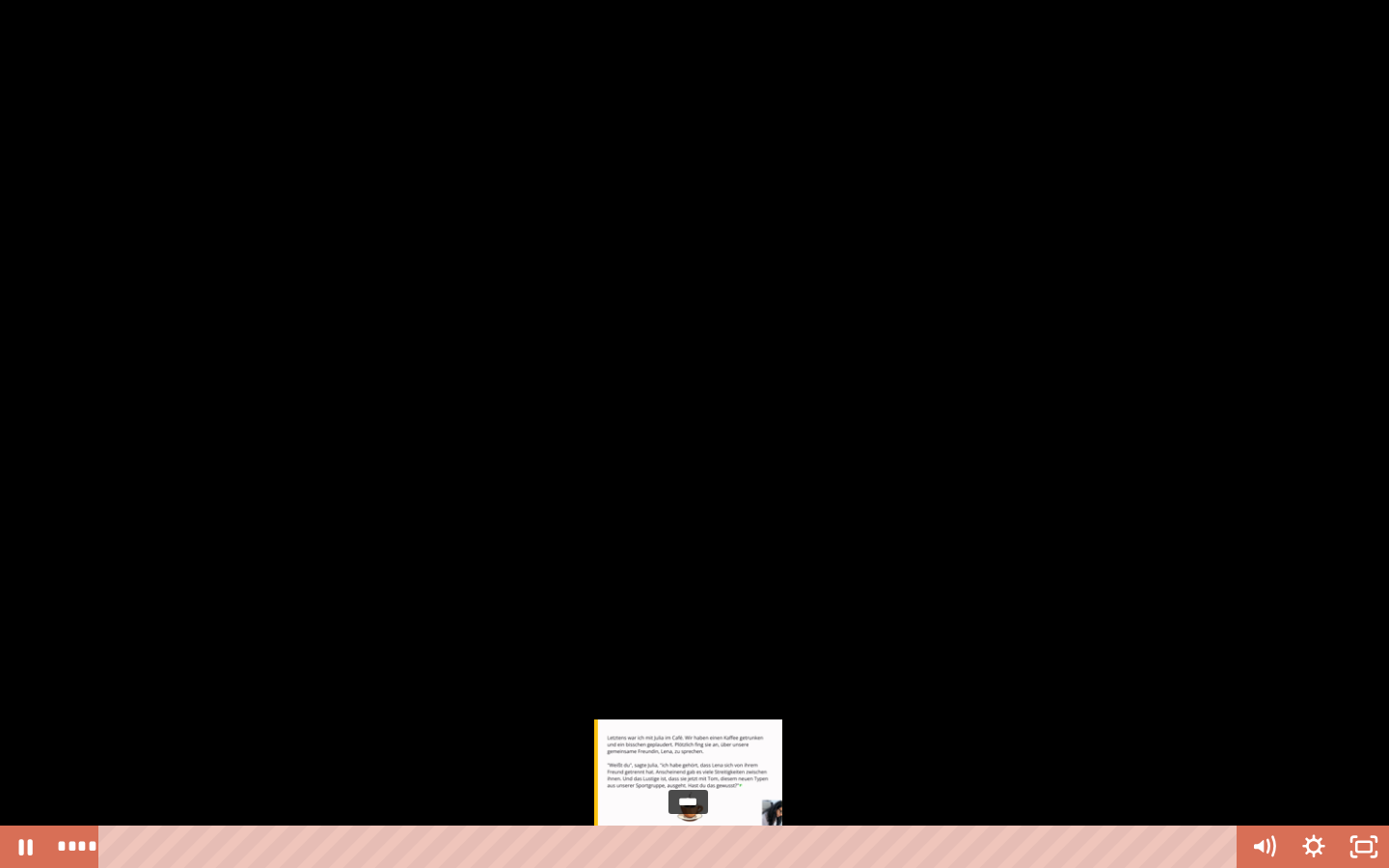 click on "****" at bounding box center (671, 847) 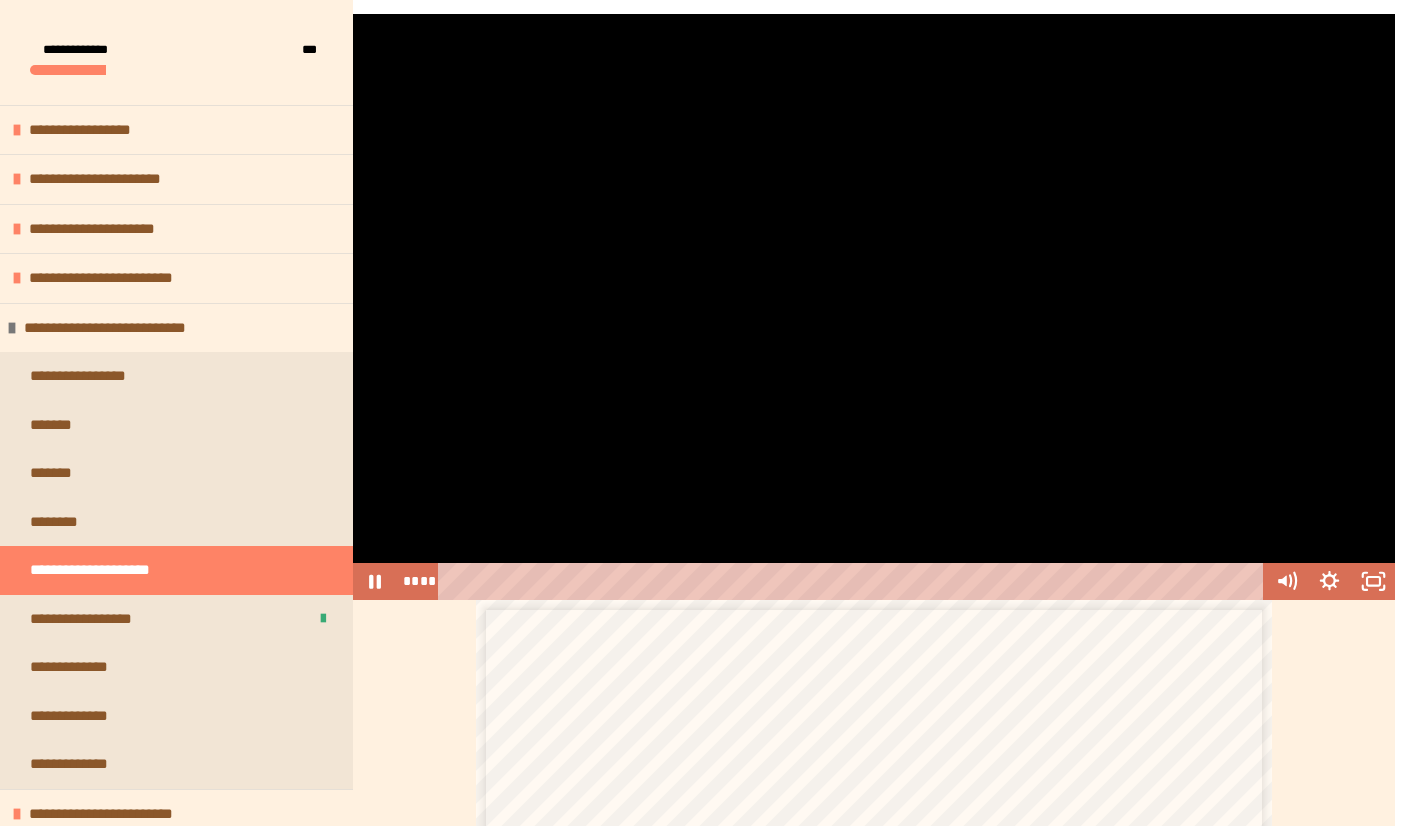 click at bounding box center [874, 307] 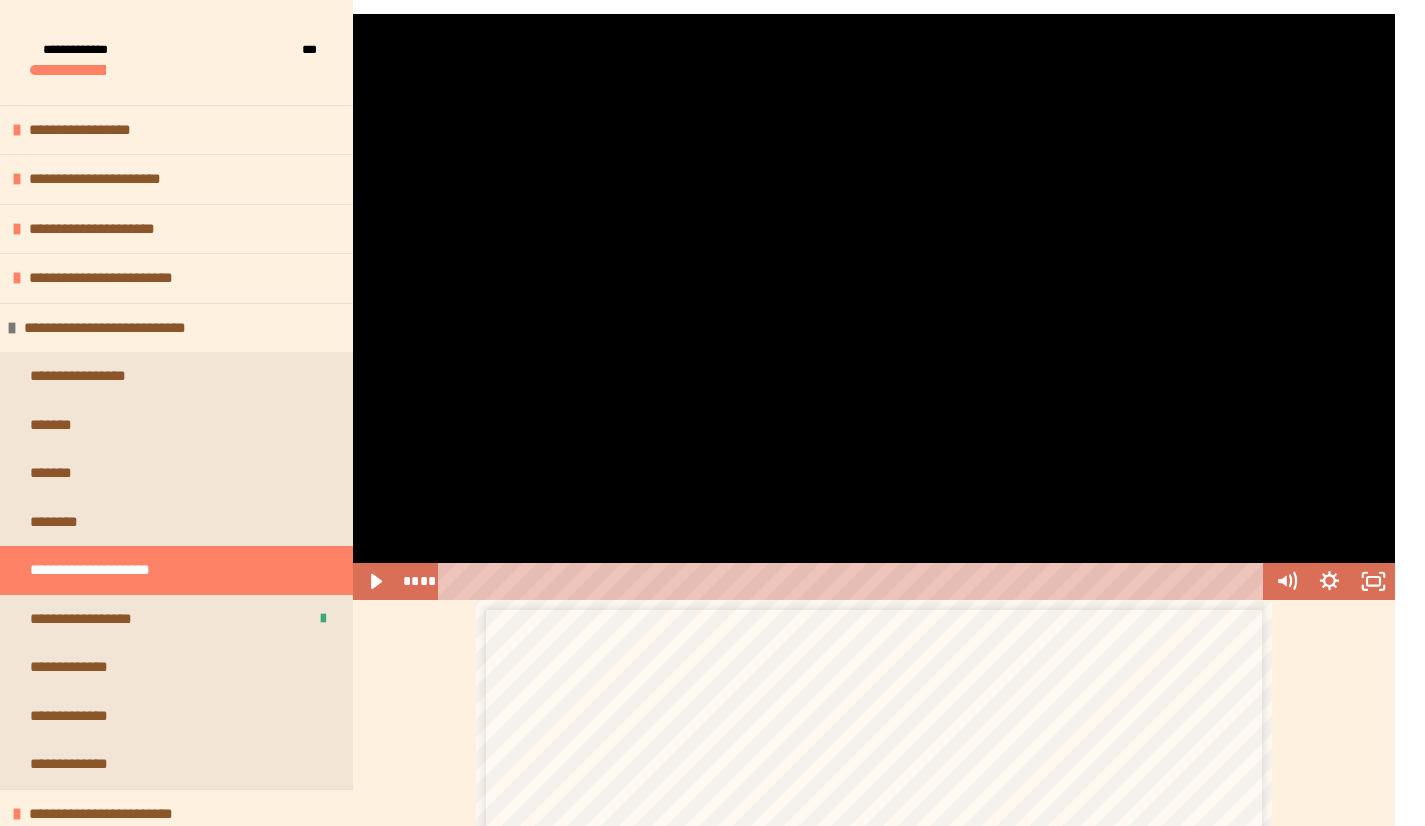 click 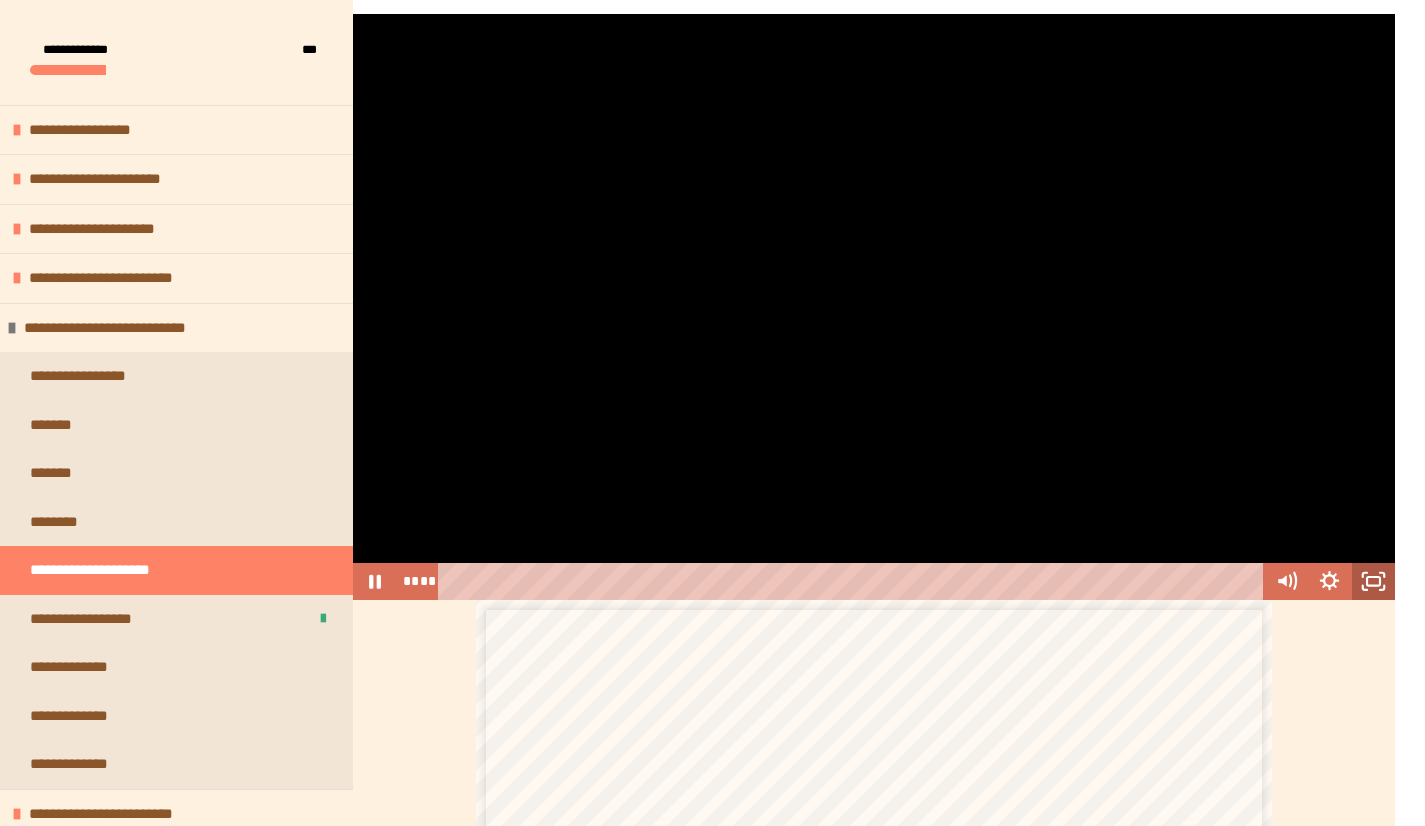 click 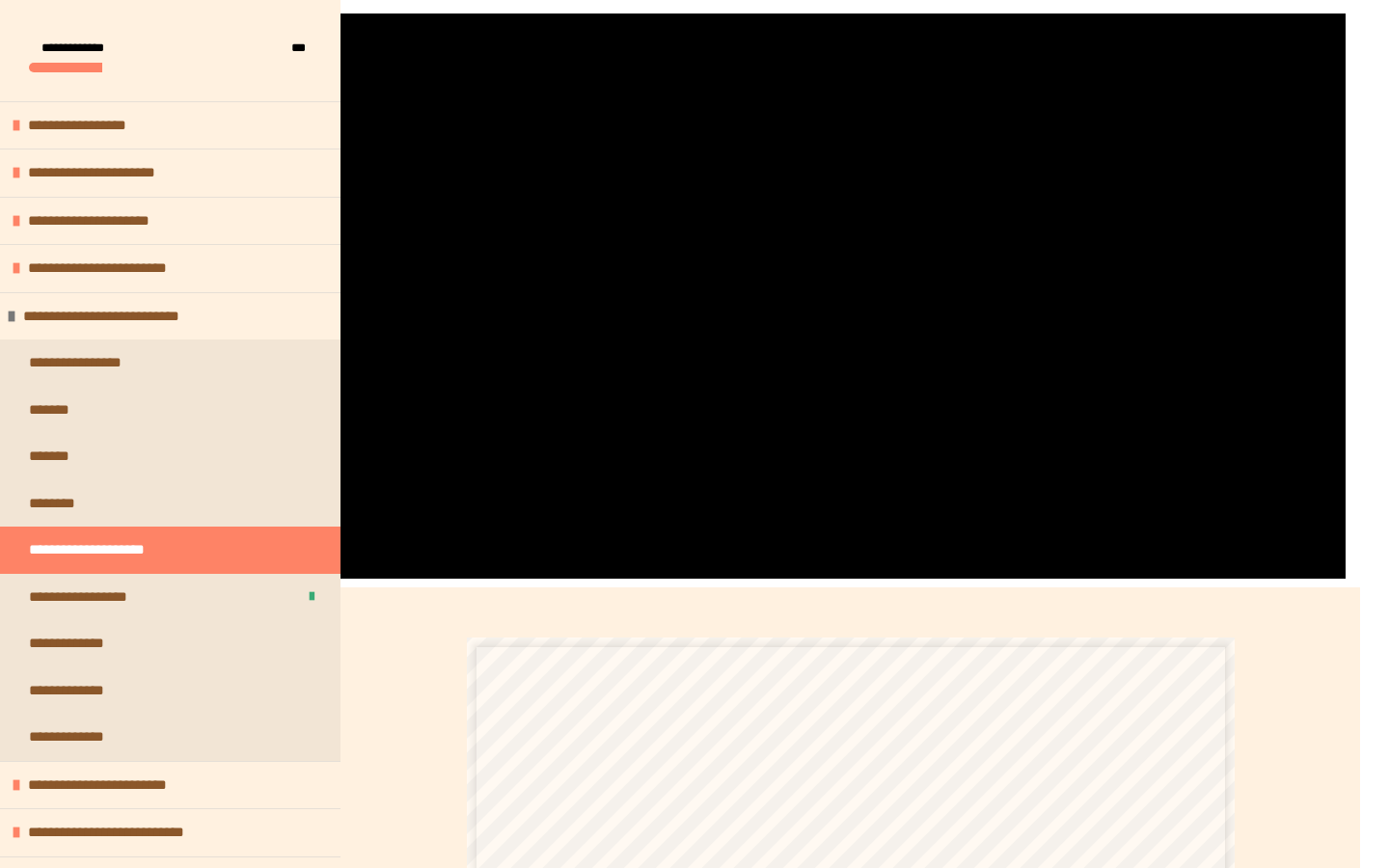 type 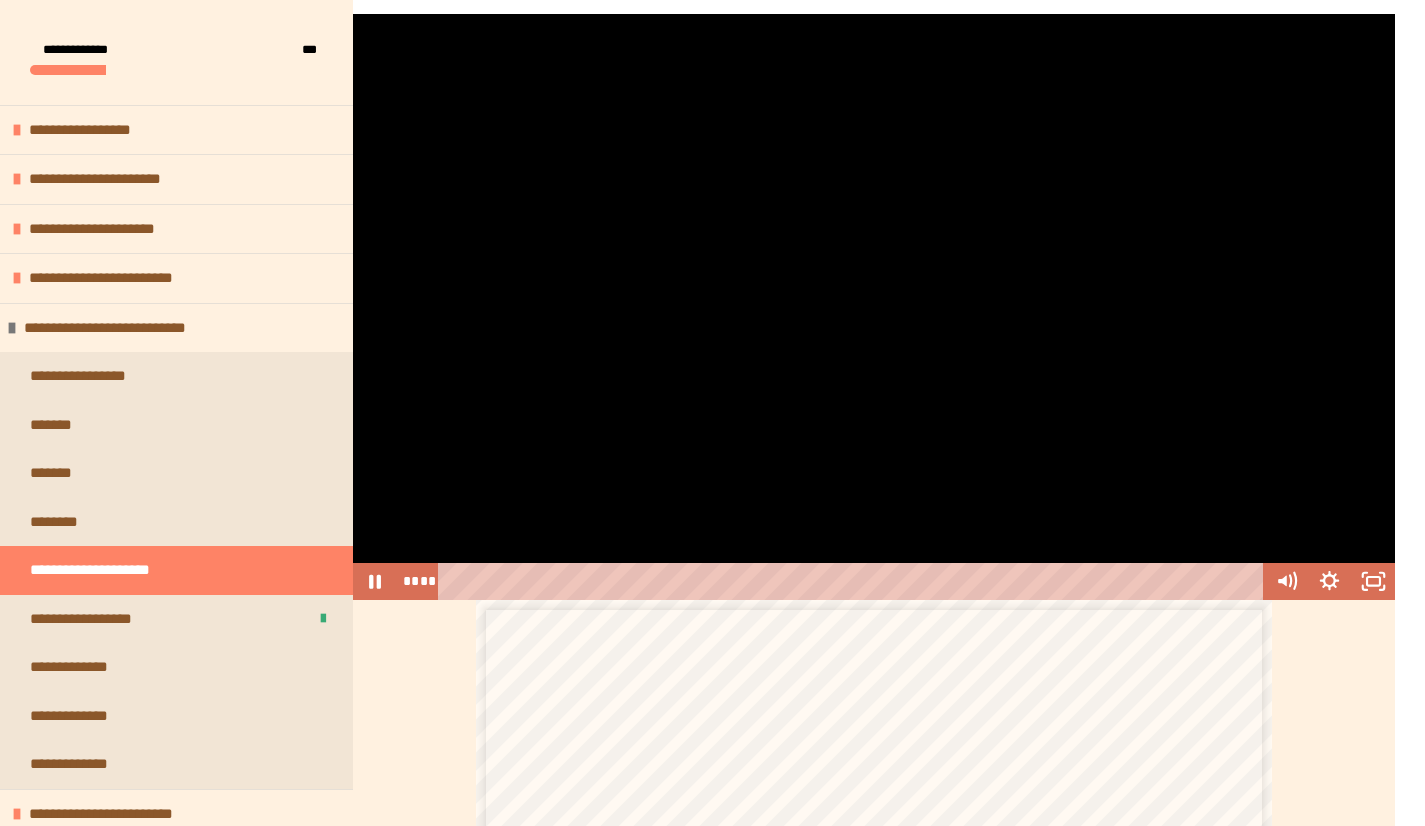 click at bounding box center (874, 307) 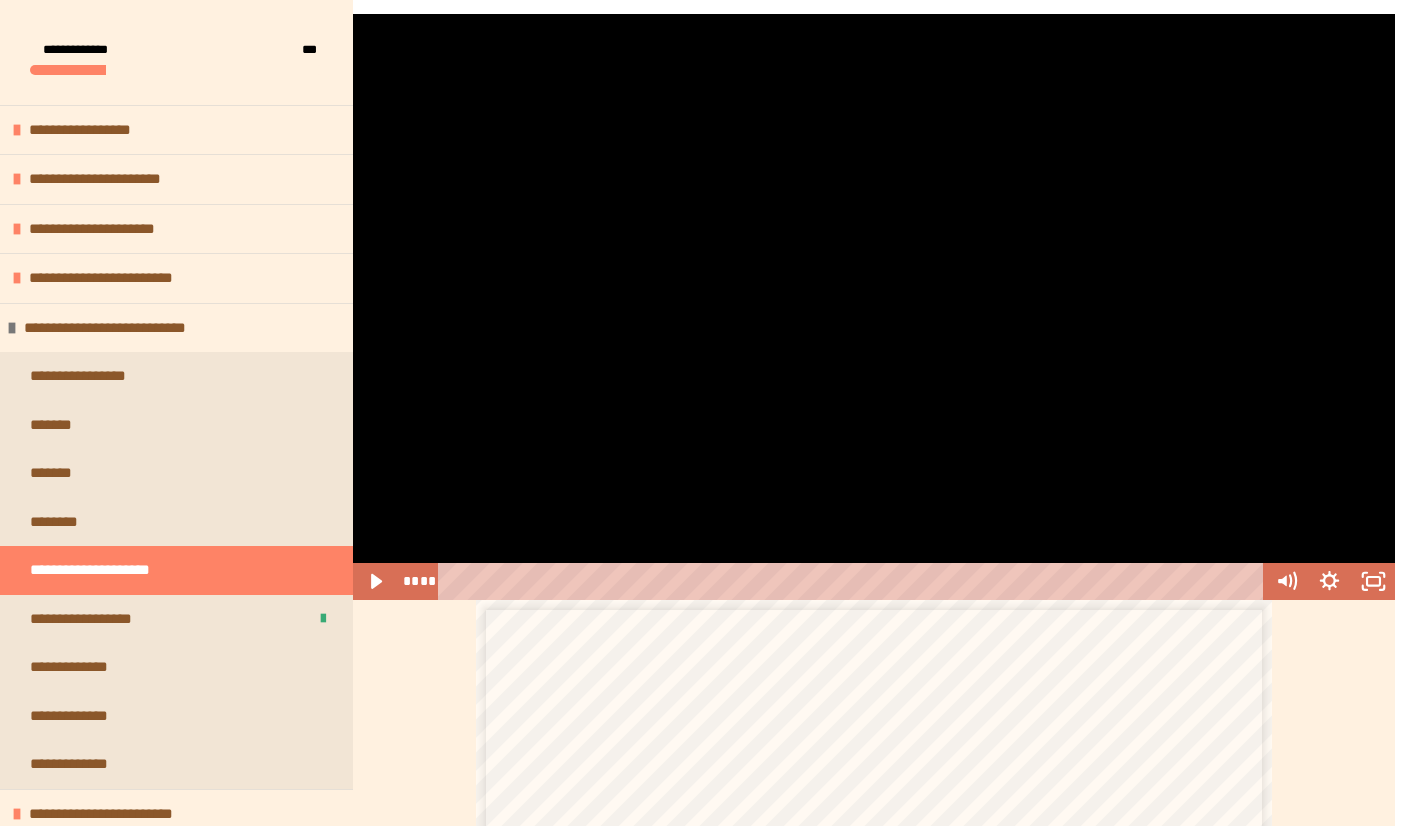 click 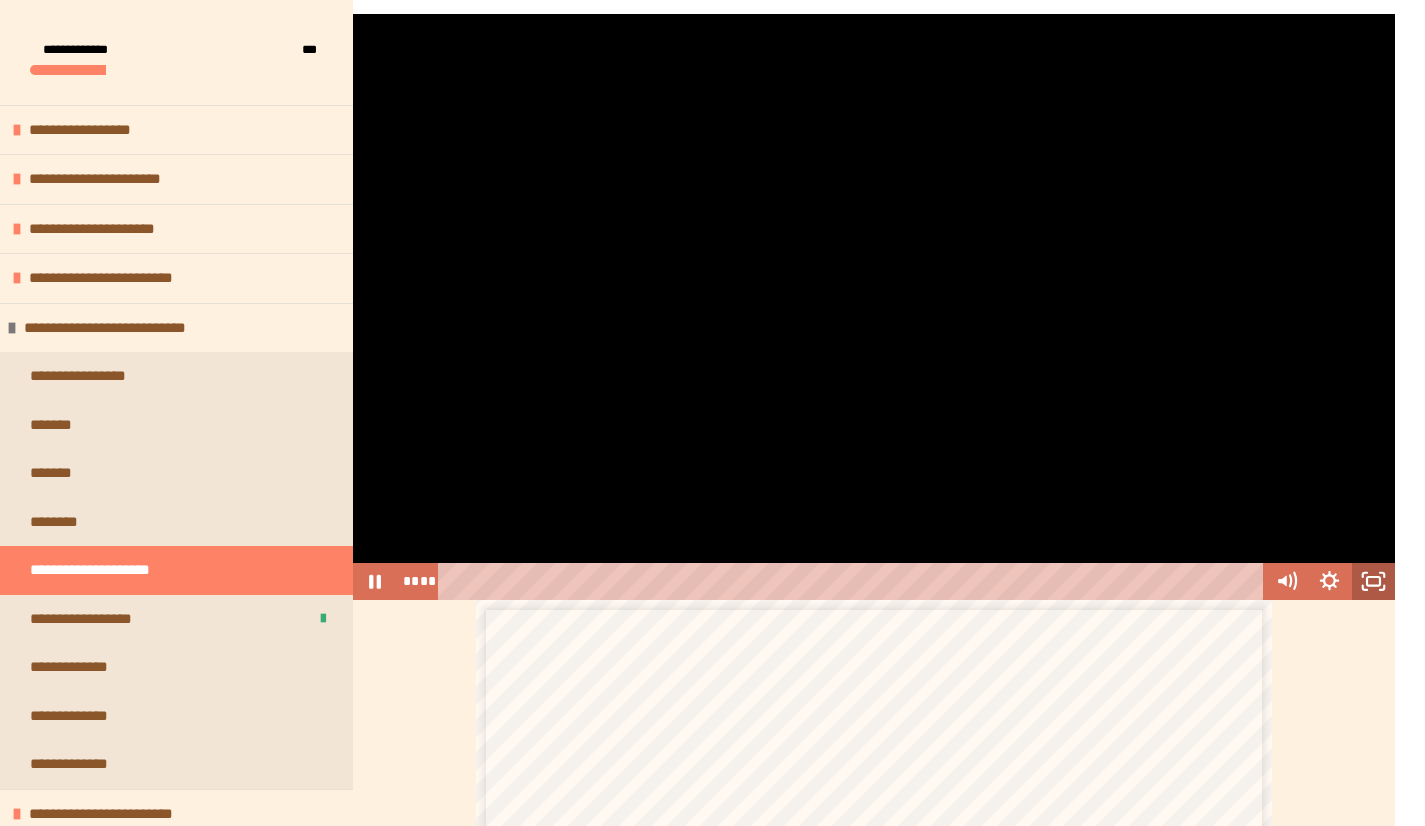 click 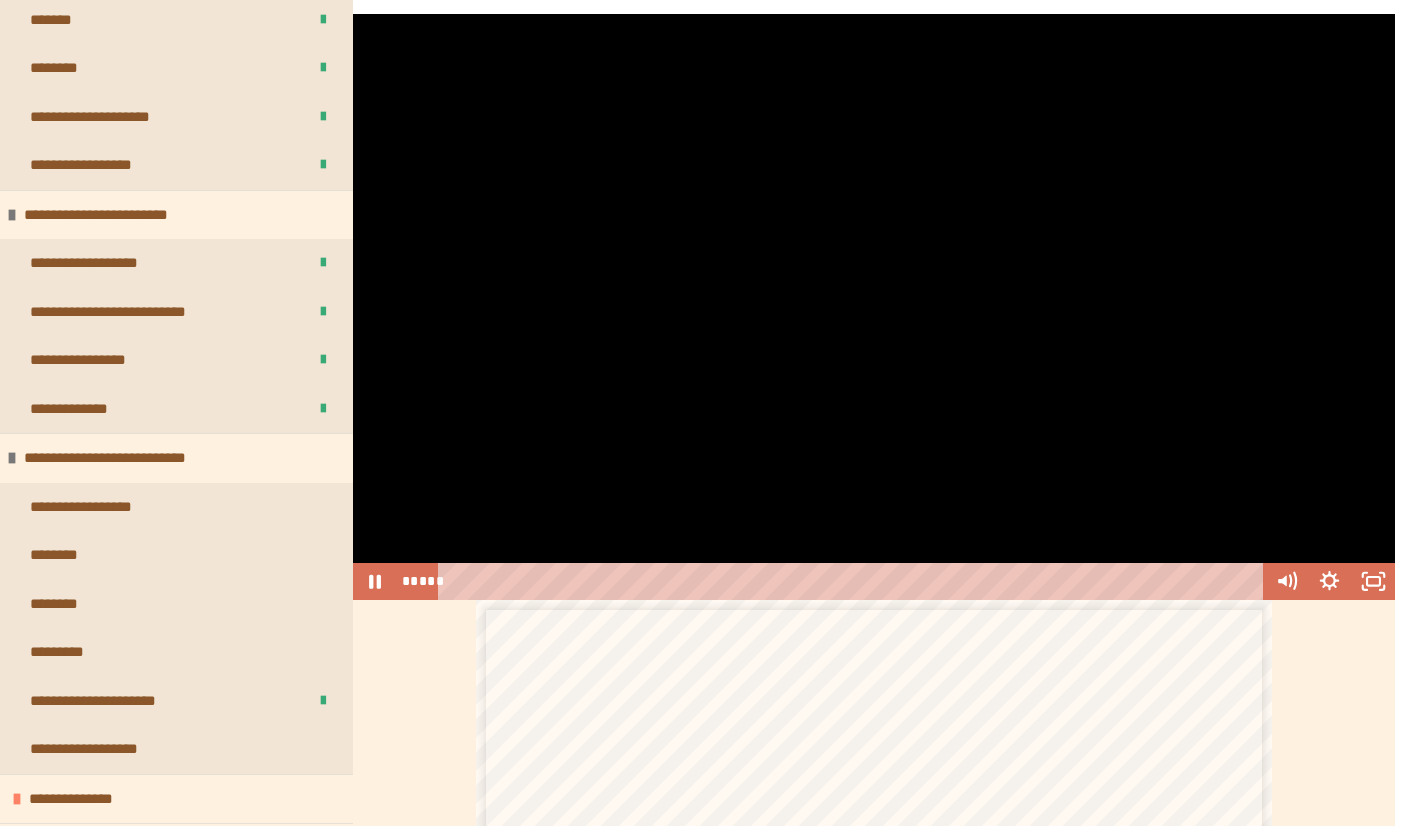 scroll, scrollTop: 1400, scrollLeft: 0, axis: vertical 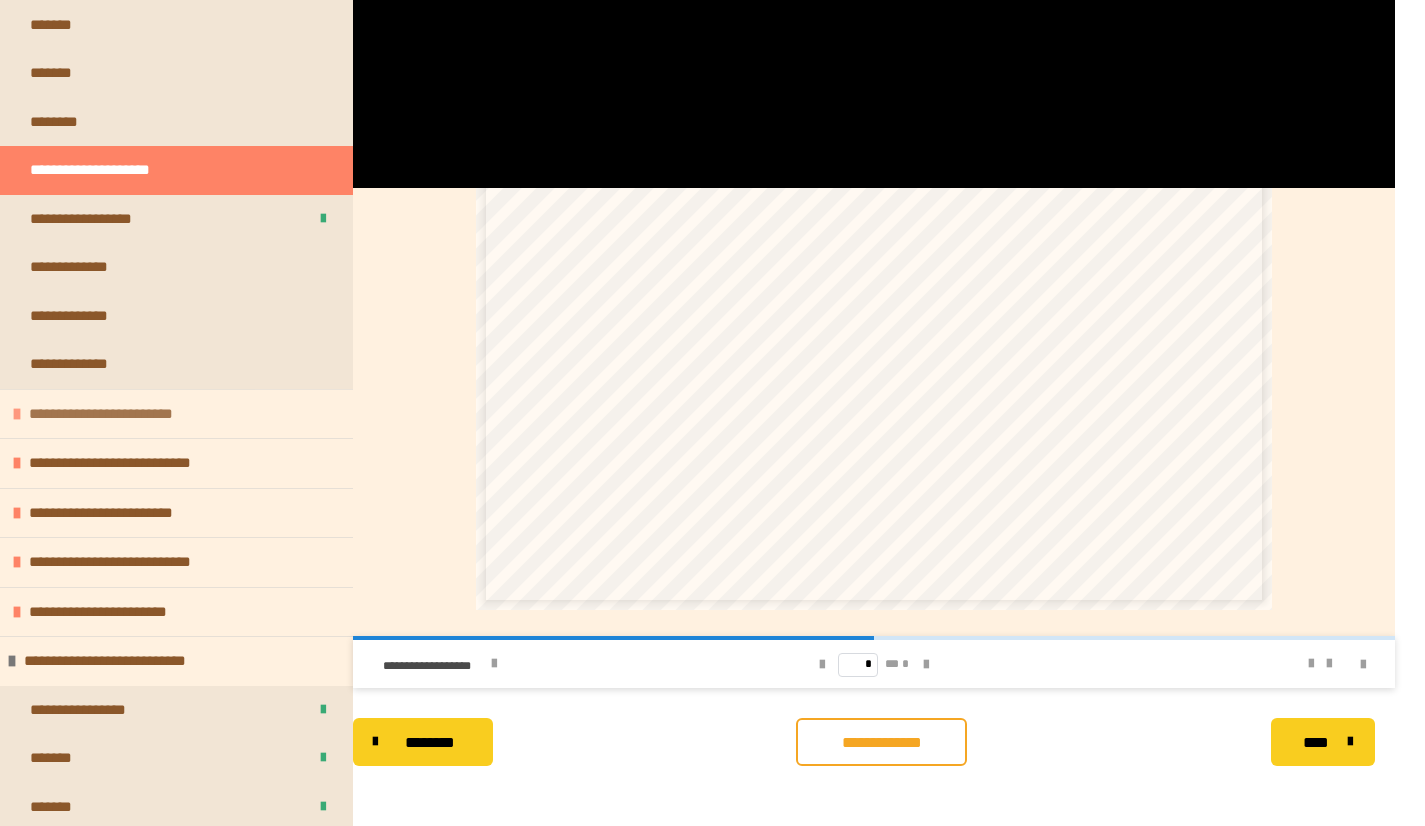 click on "**********" at bounding box center [176, 414] 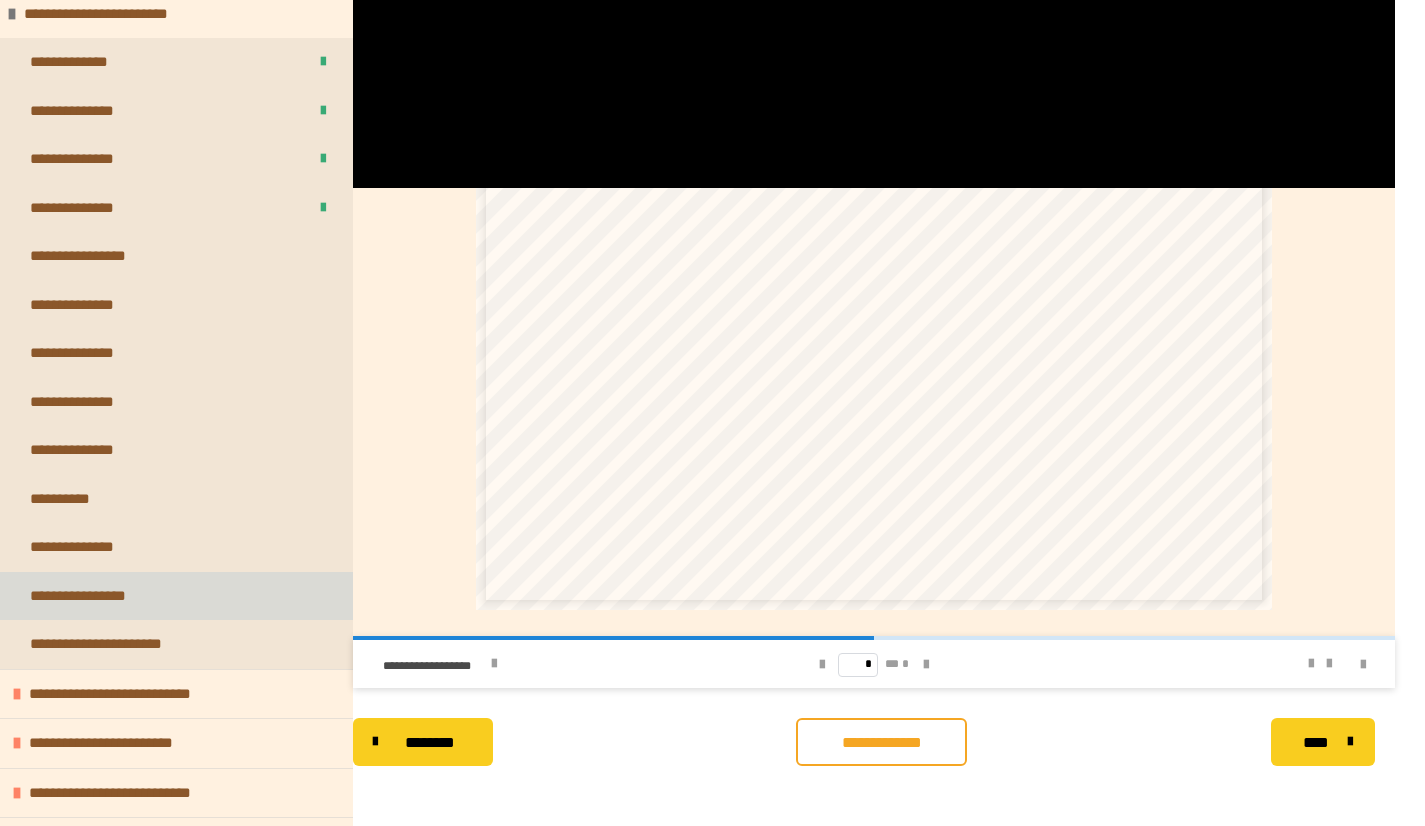 scroll, scrollTop: 1000, scrollLeft: 0, axis: vertical 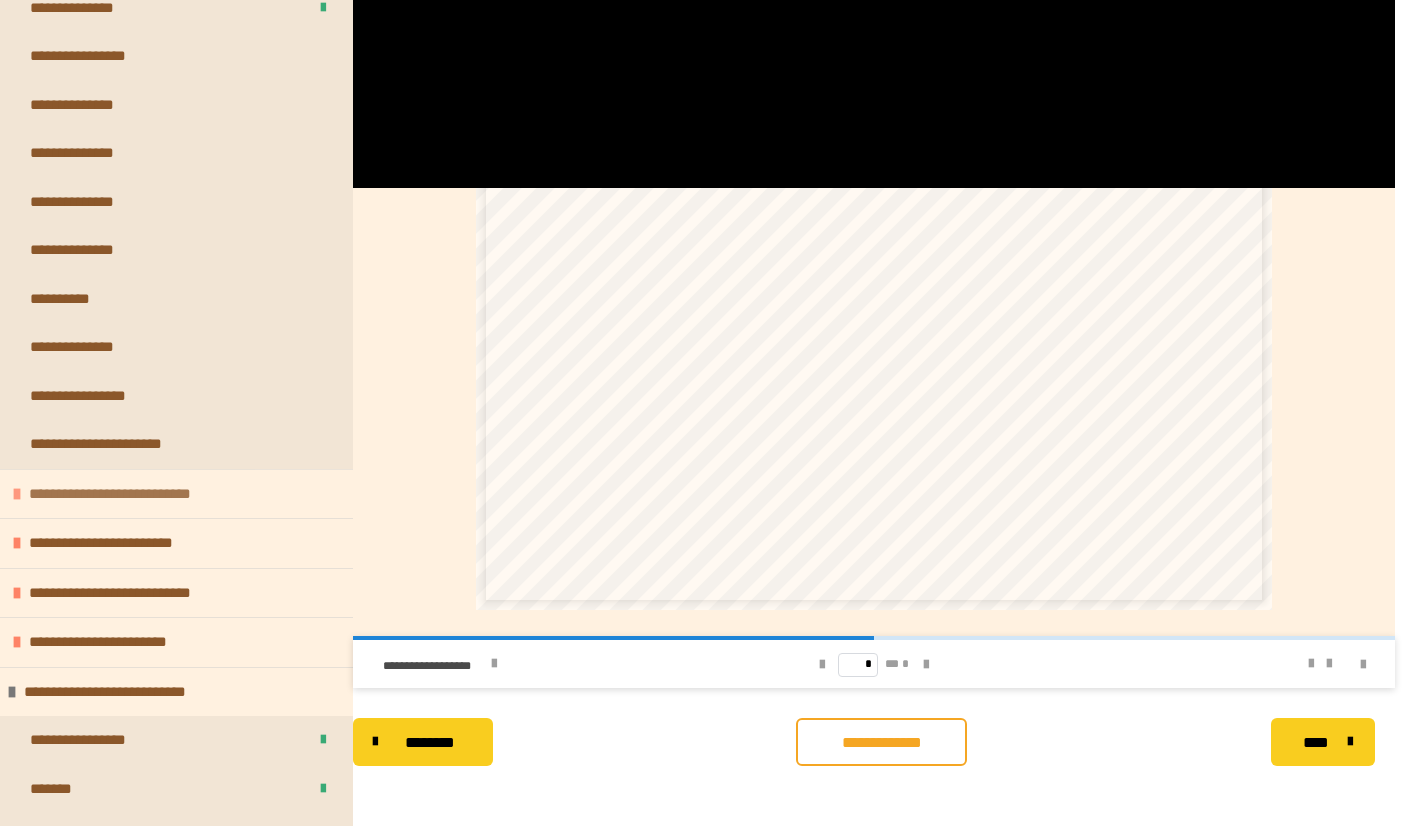 click on "**********" at bounding box center (176, 494) 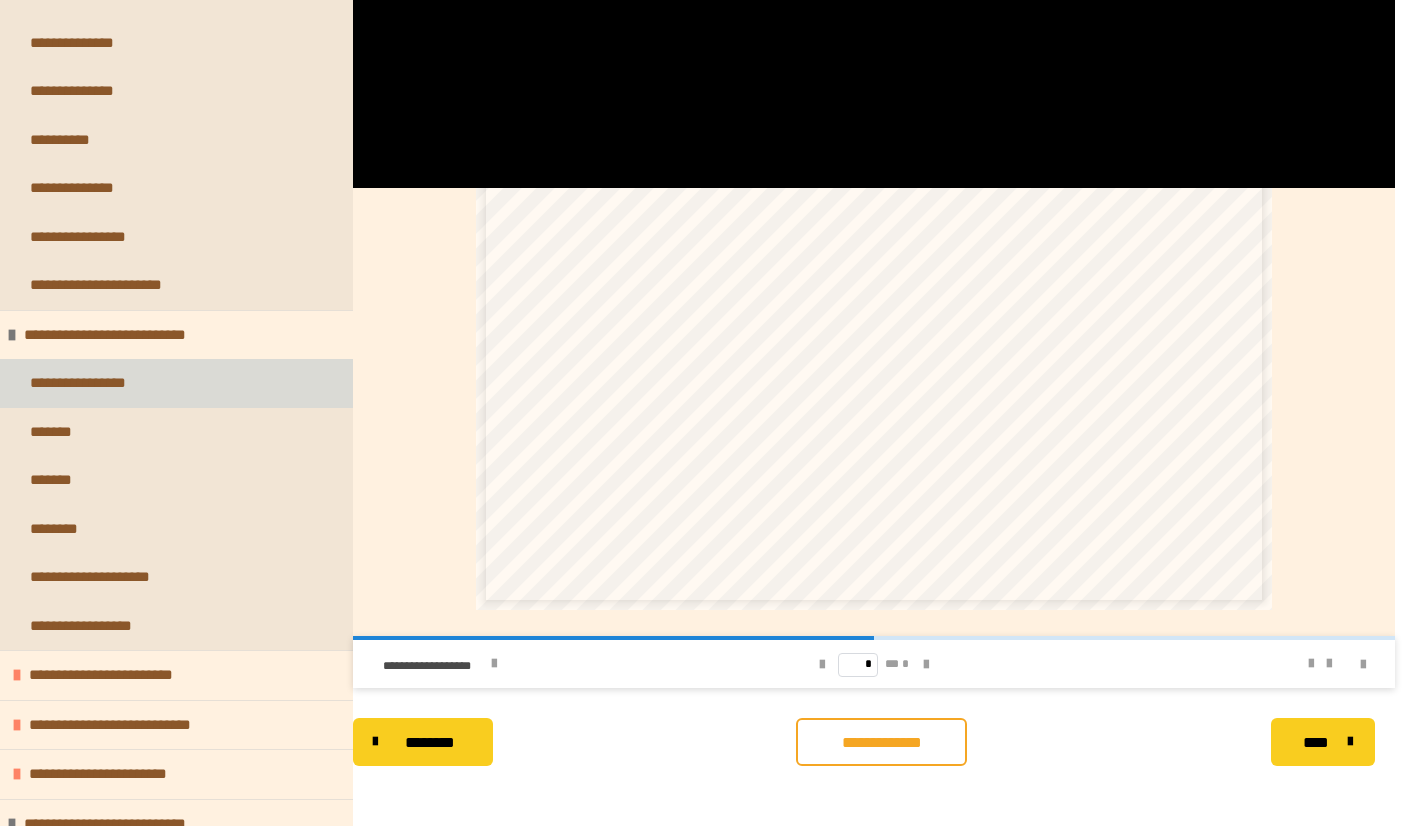scroll, scrollTop: 1200, scrollLeft: 0, axis: vertical 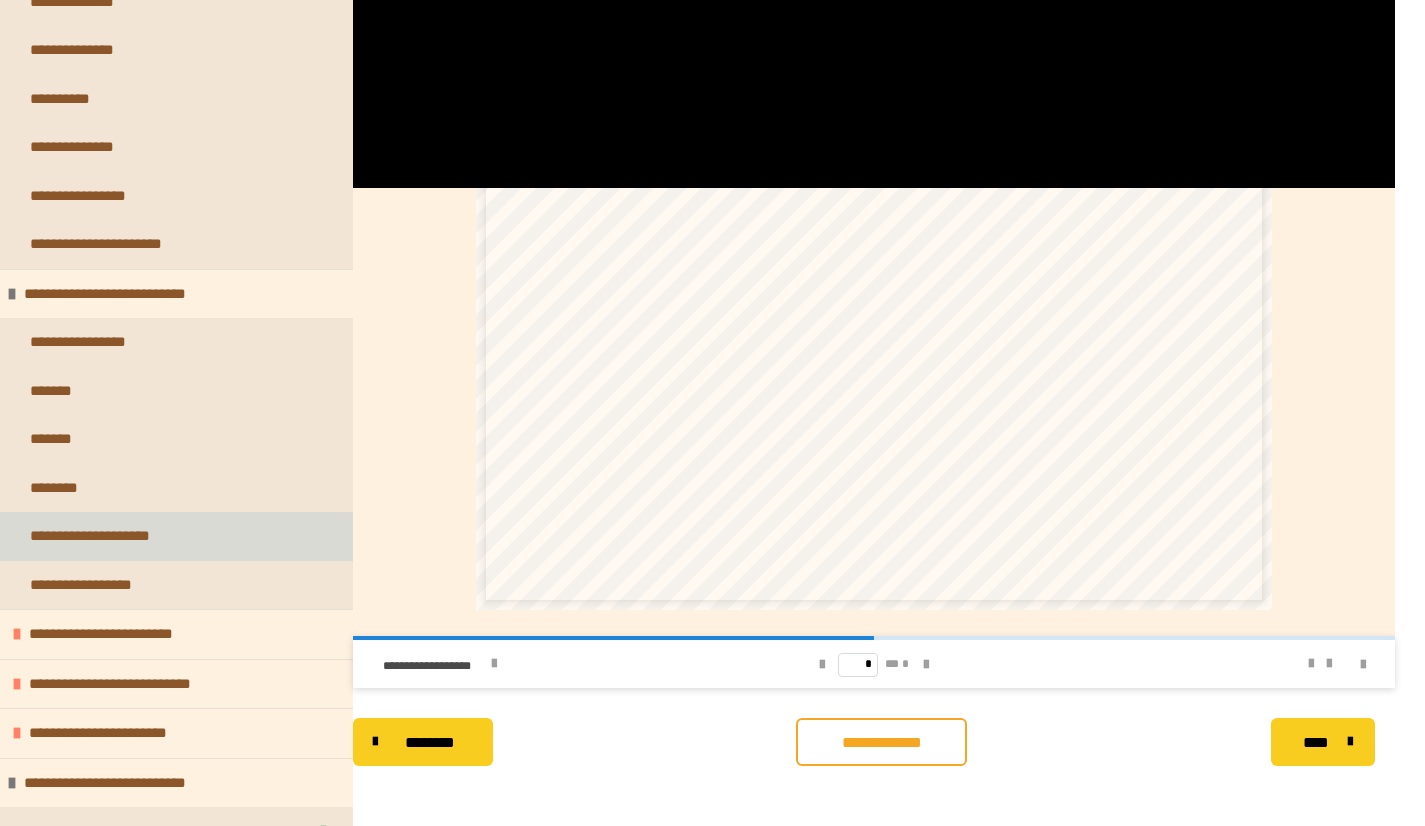 click on "**********" at bounding box center (176, 536) 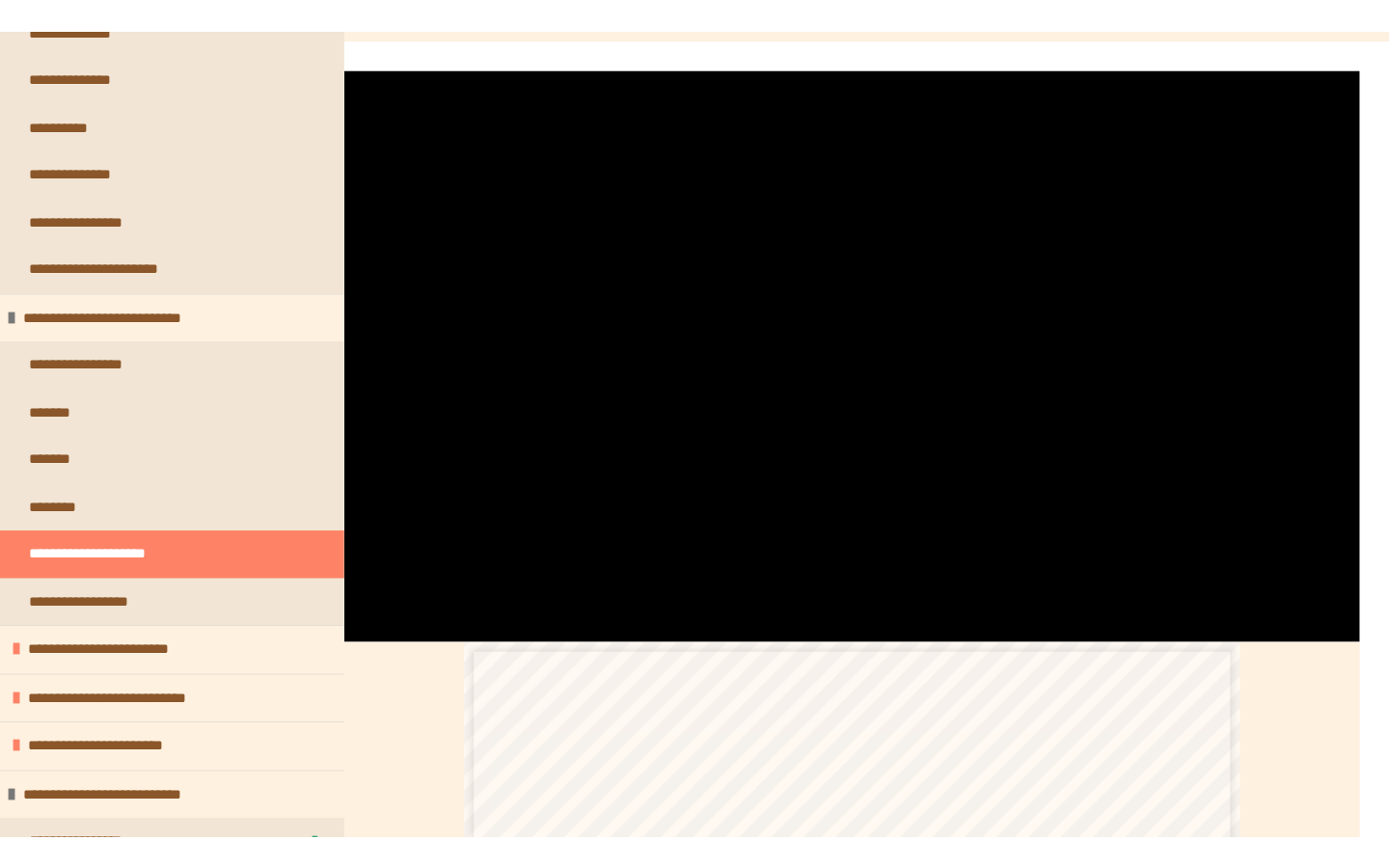 scroll, scrollTop: 0, scrollLeft: 0, axis: both 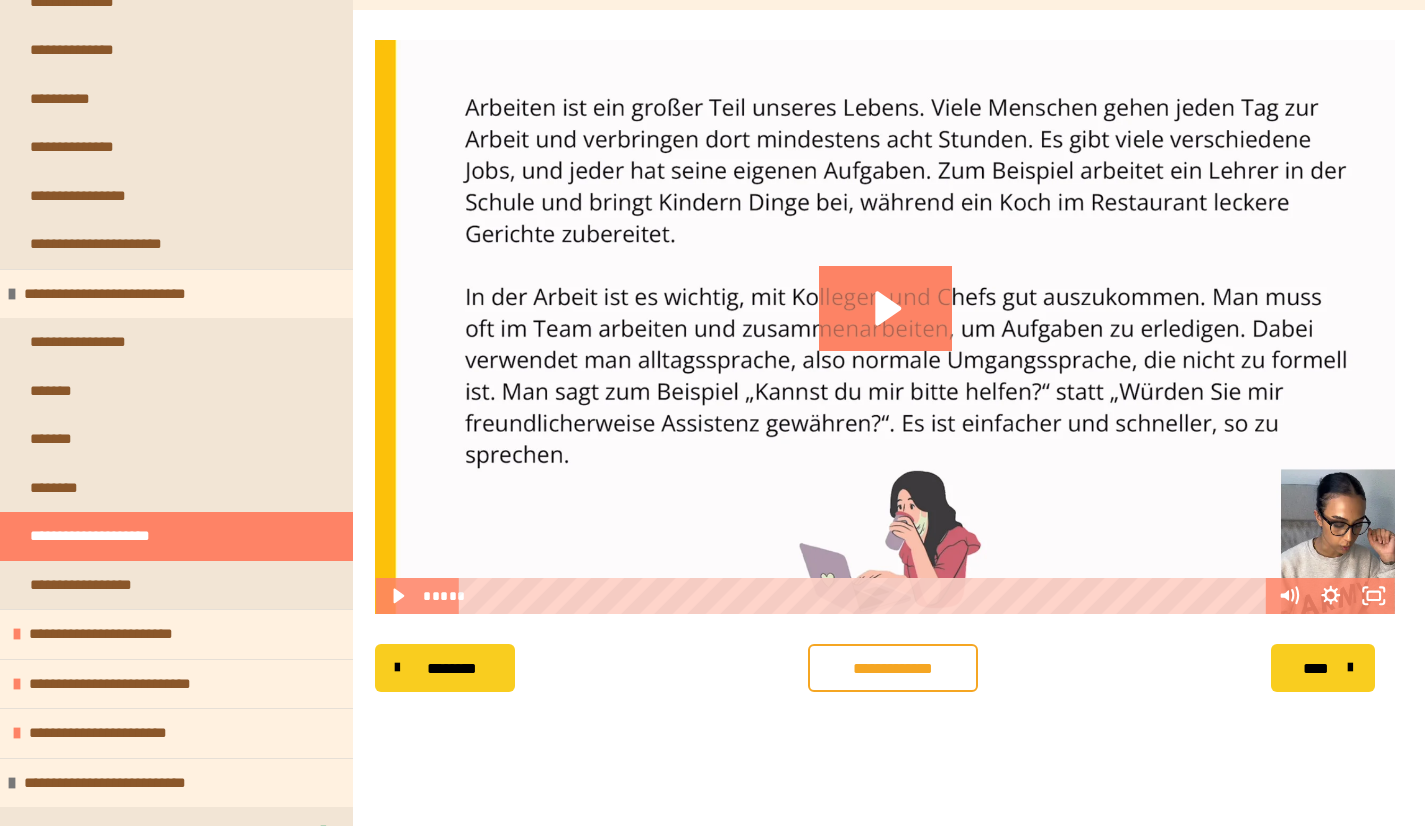 click at bounding box center (885, 327) 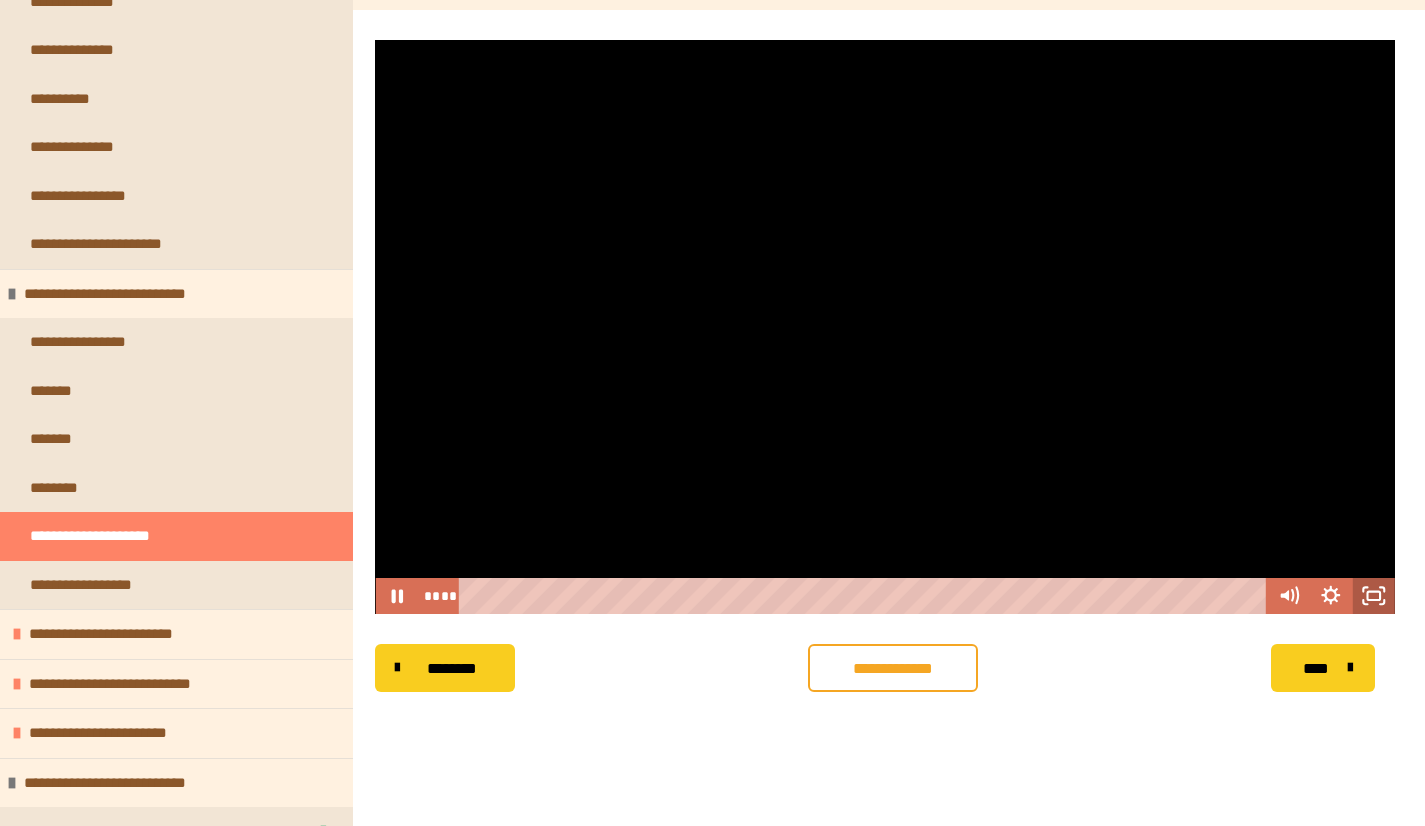 click 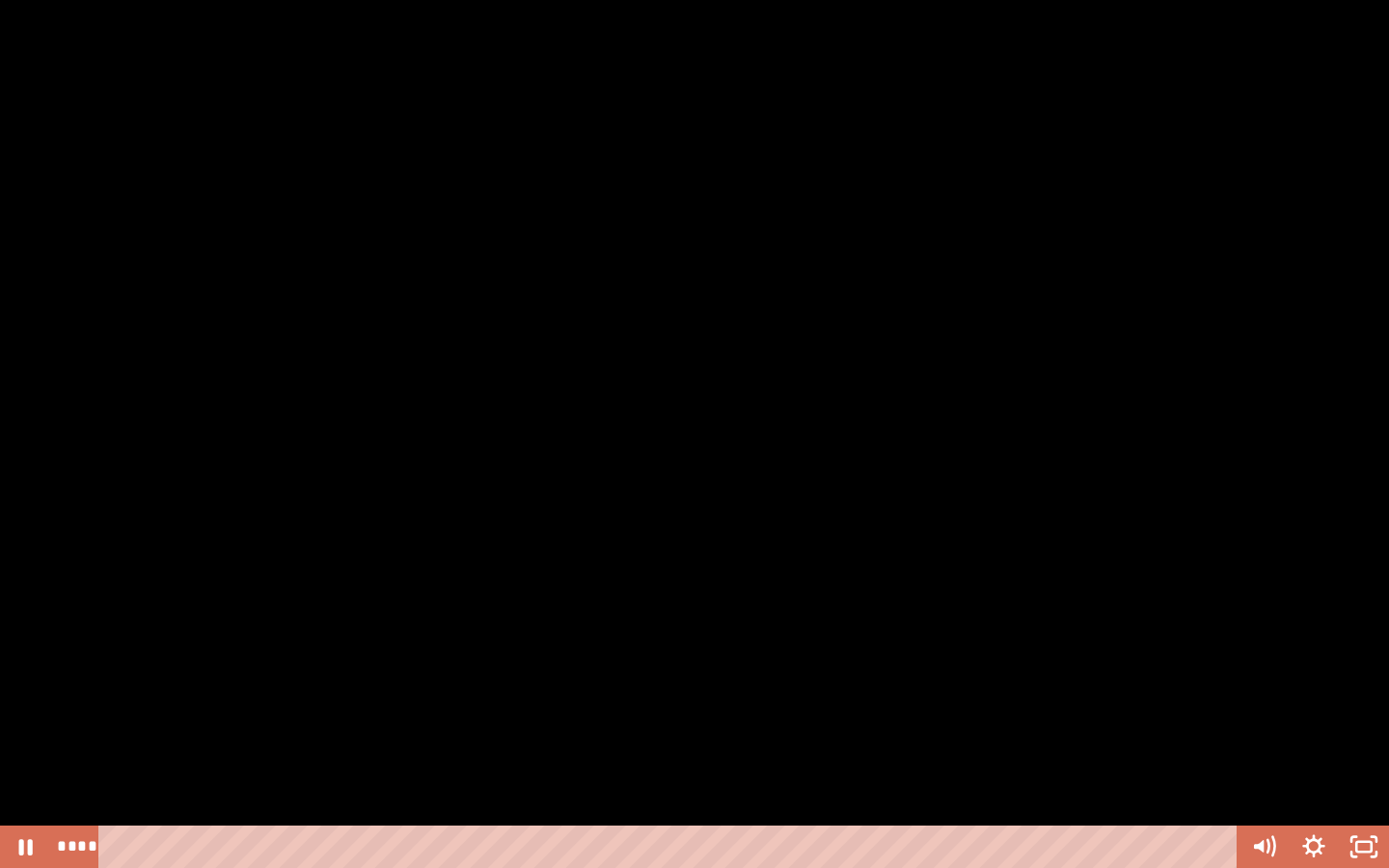 click at bounding box center [694, 434] 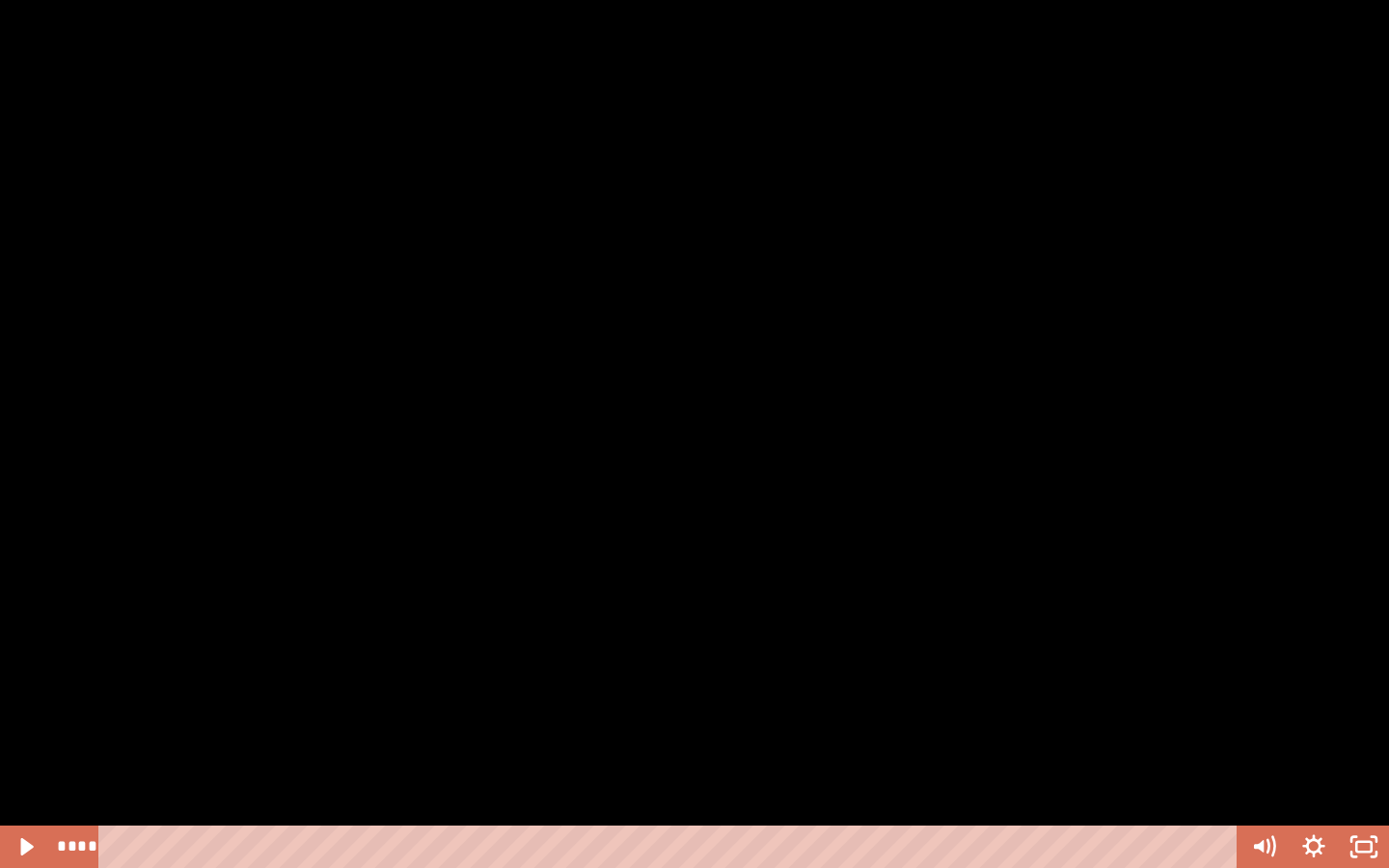 click at bounding box center [694, 434] 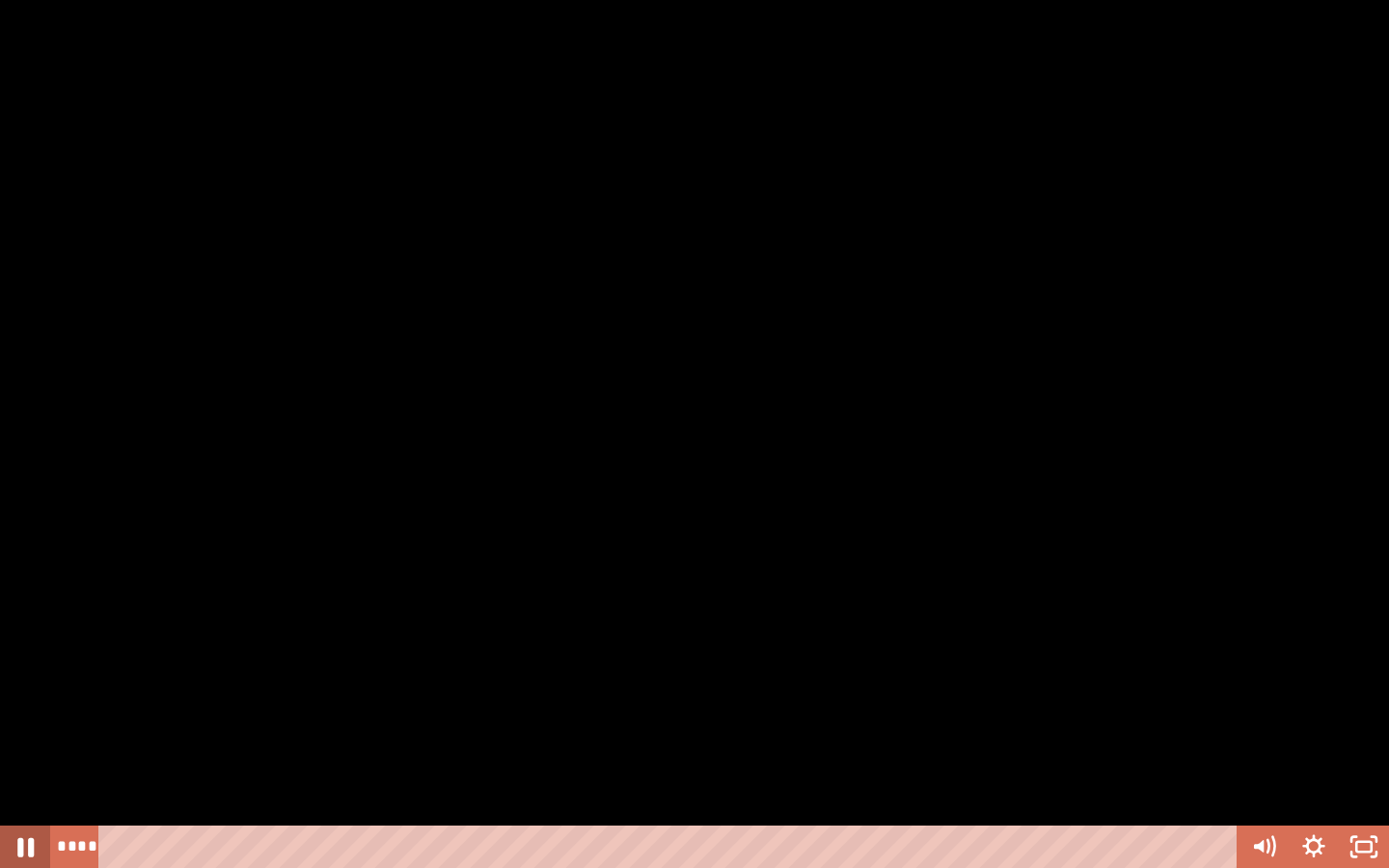 click 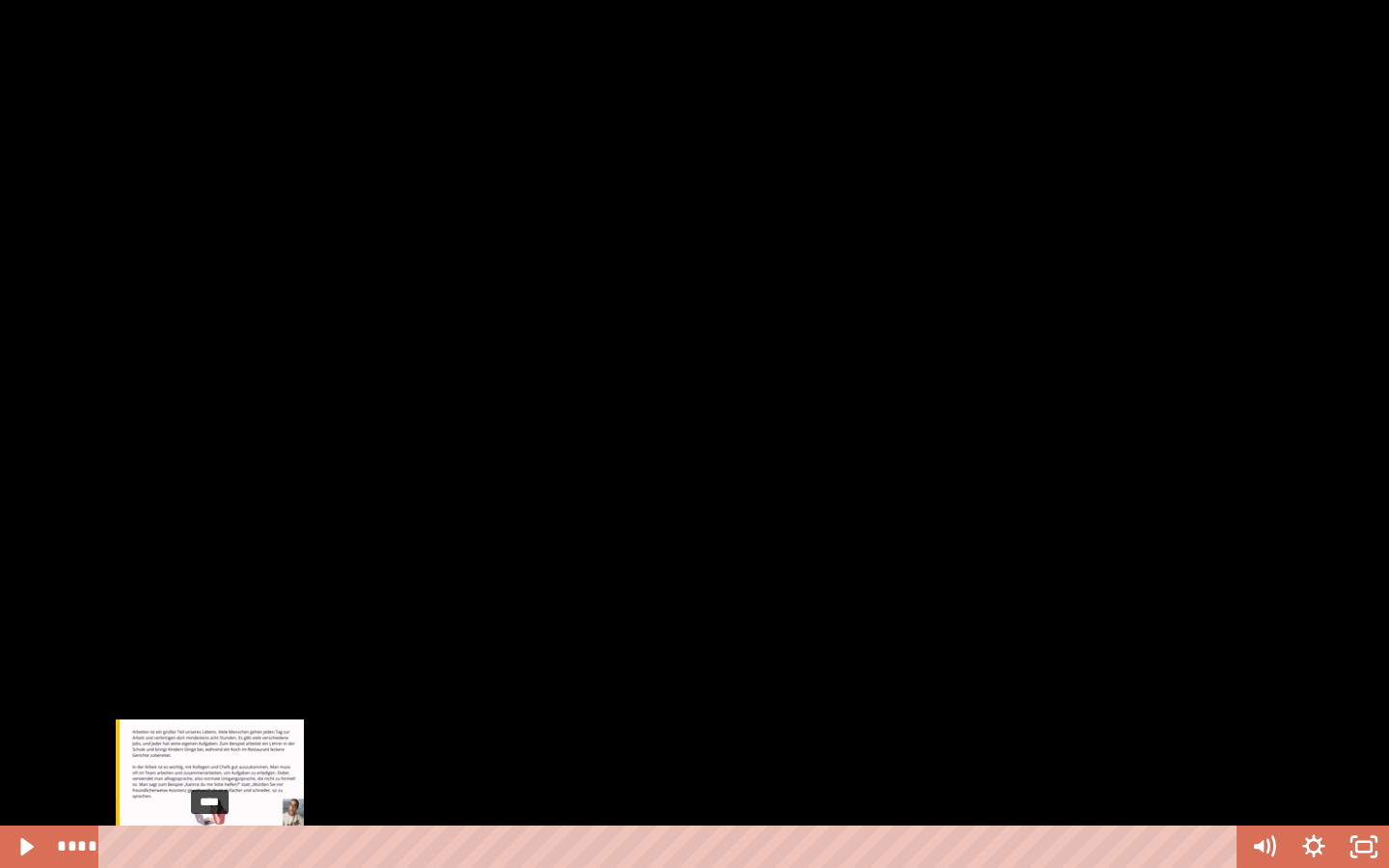 type 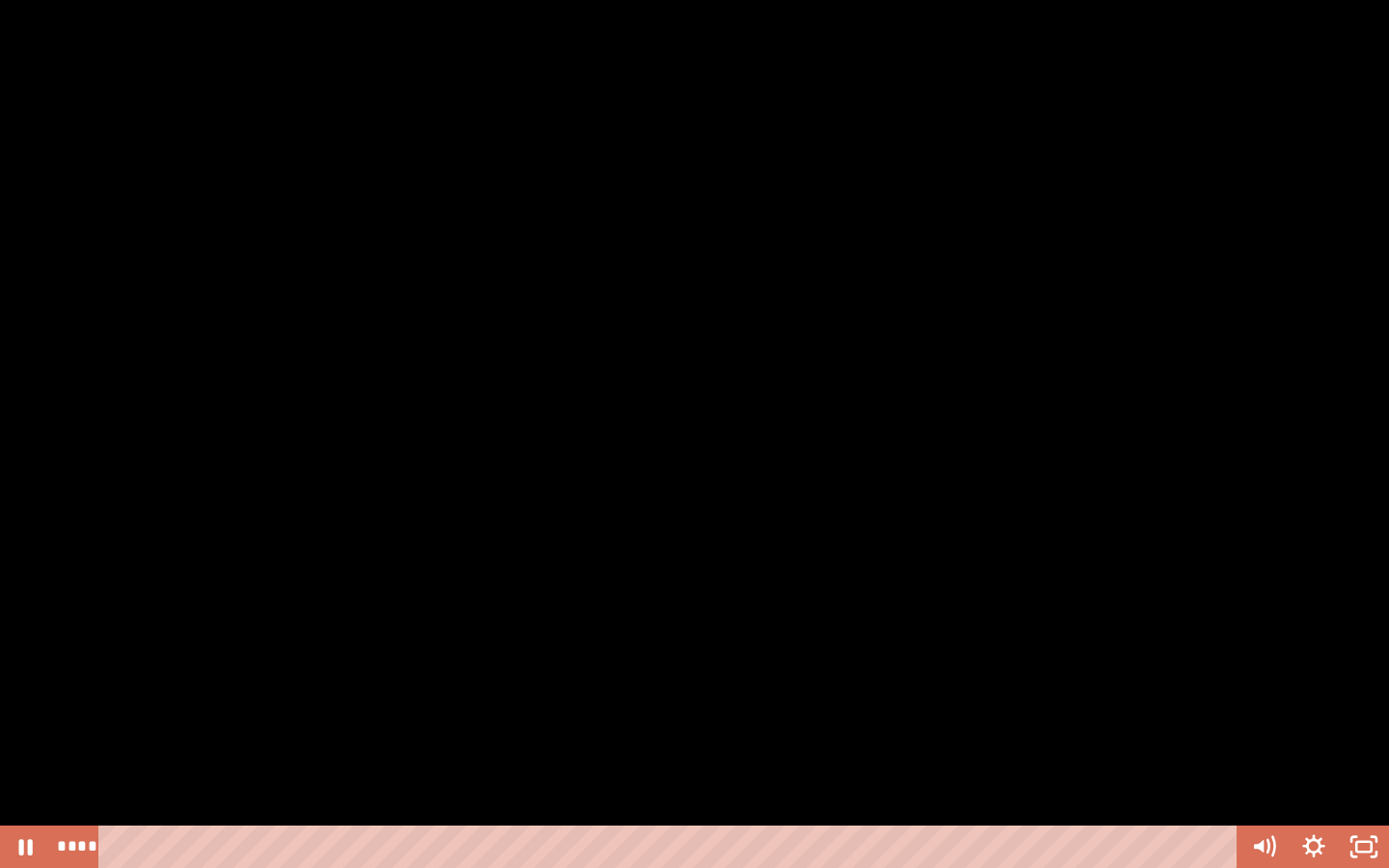 click at bounding box center [694, 434] 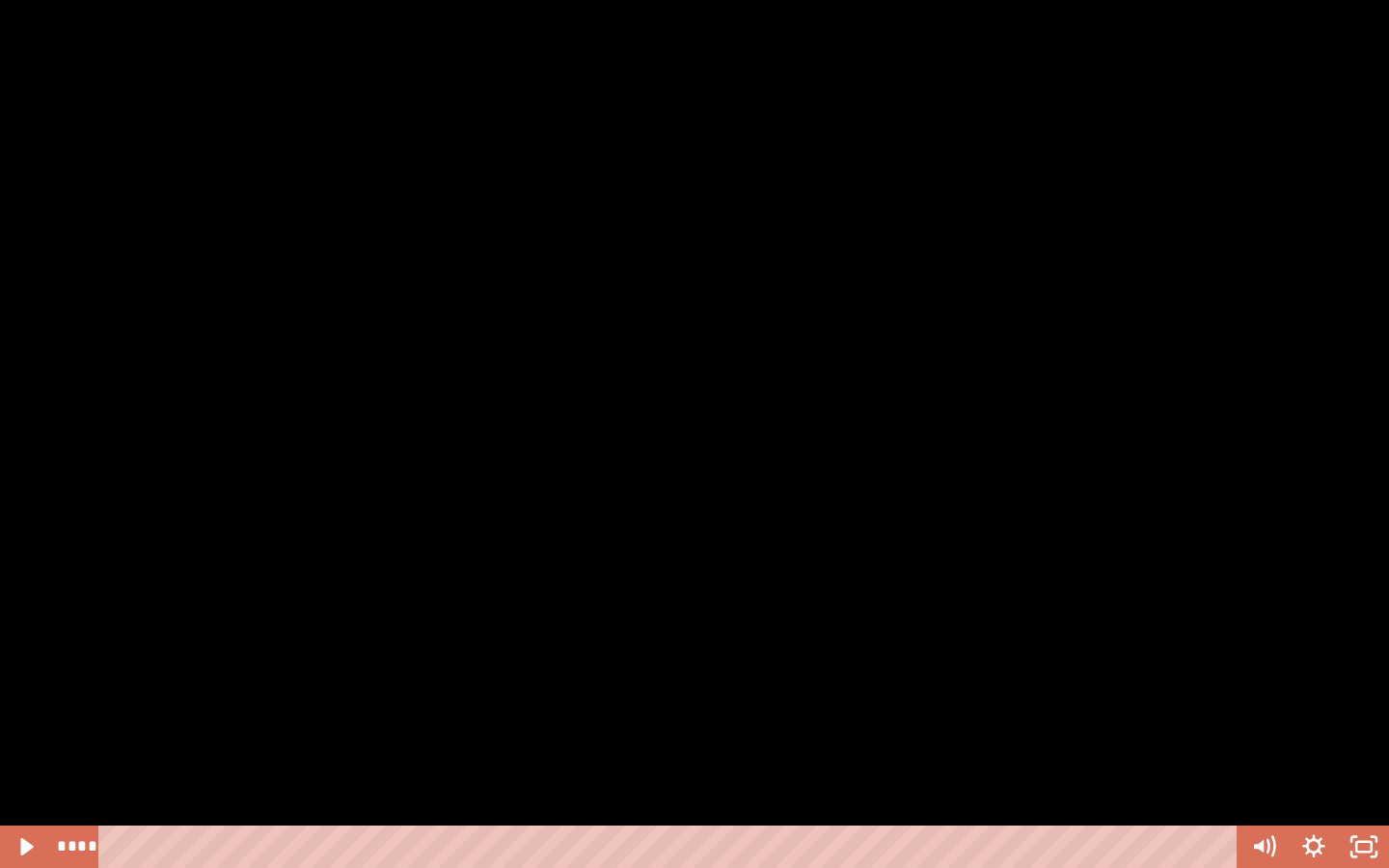 type 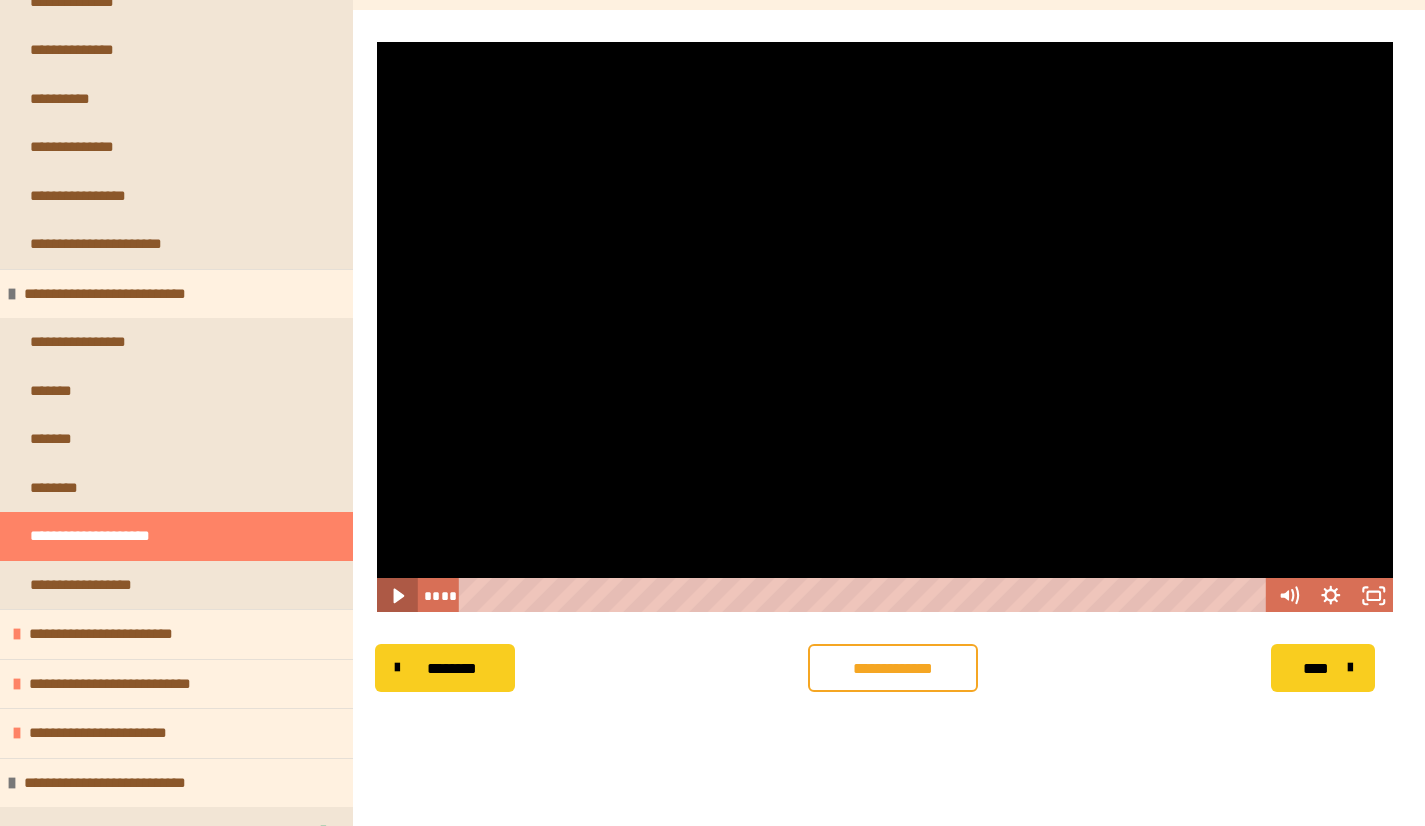 click 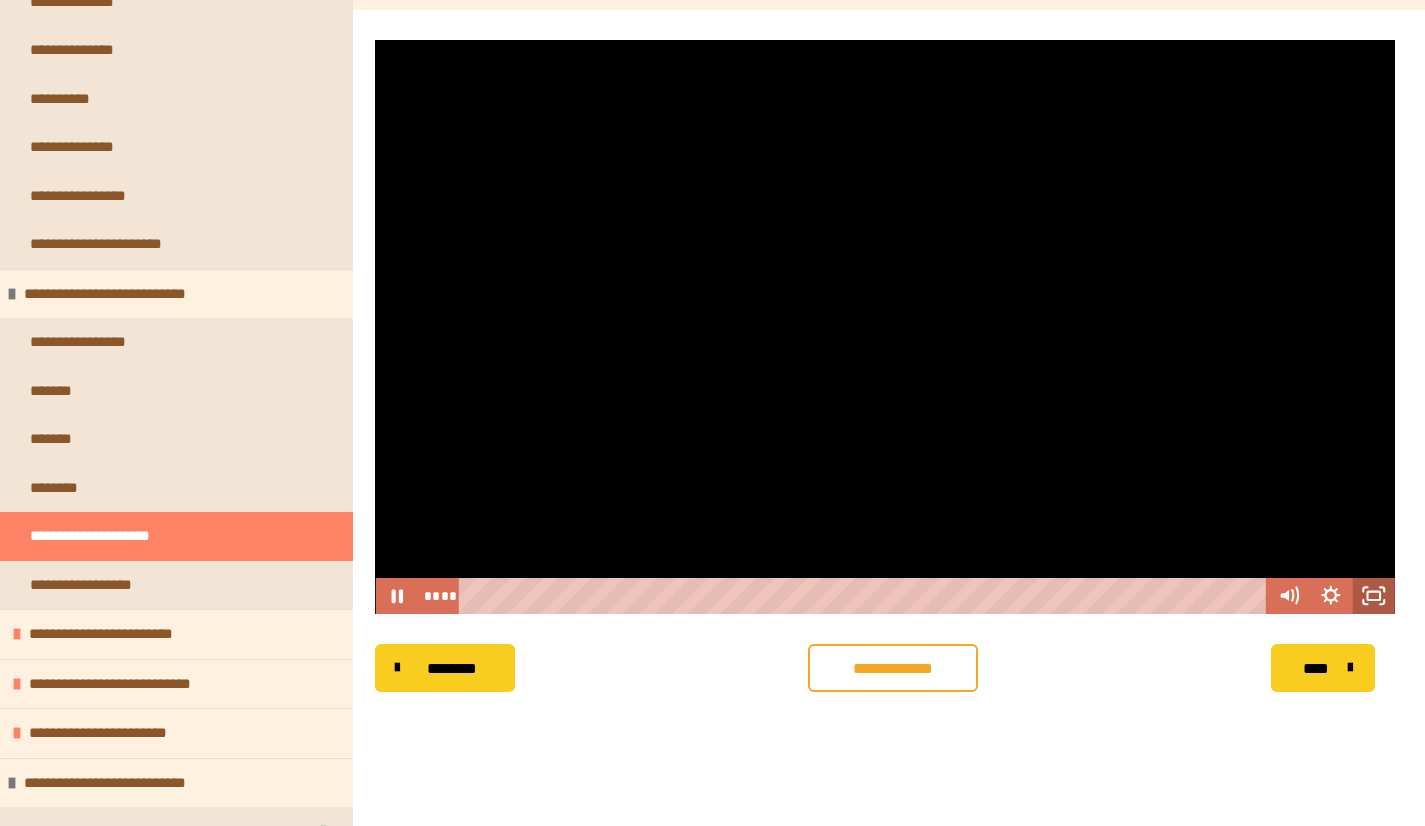 click 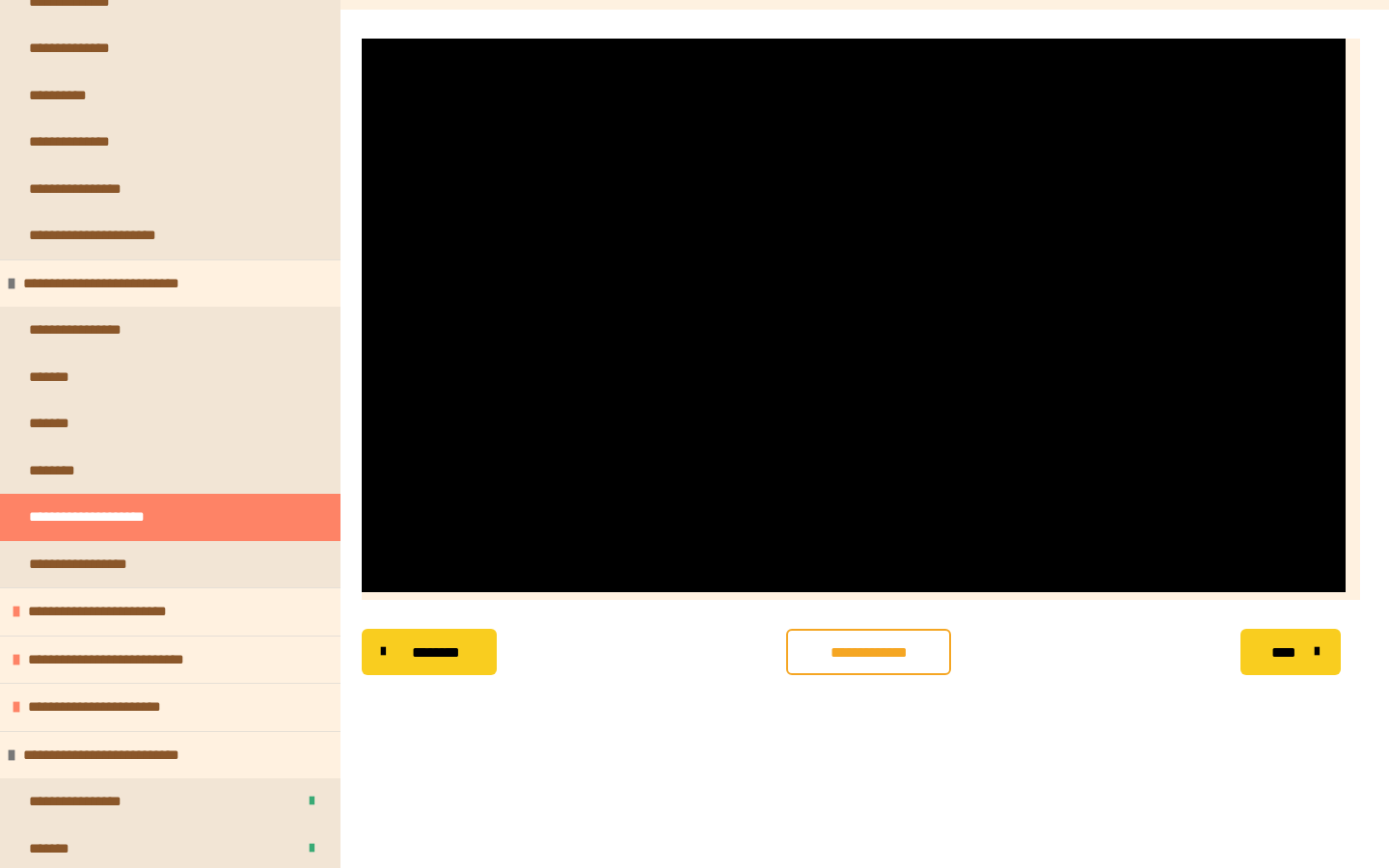 type 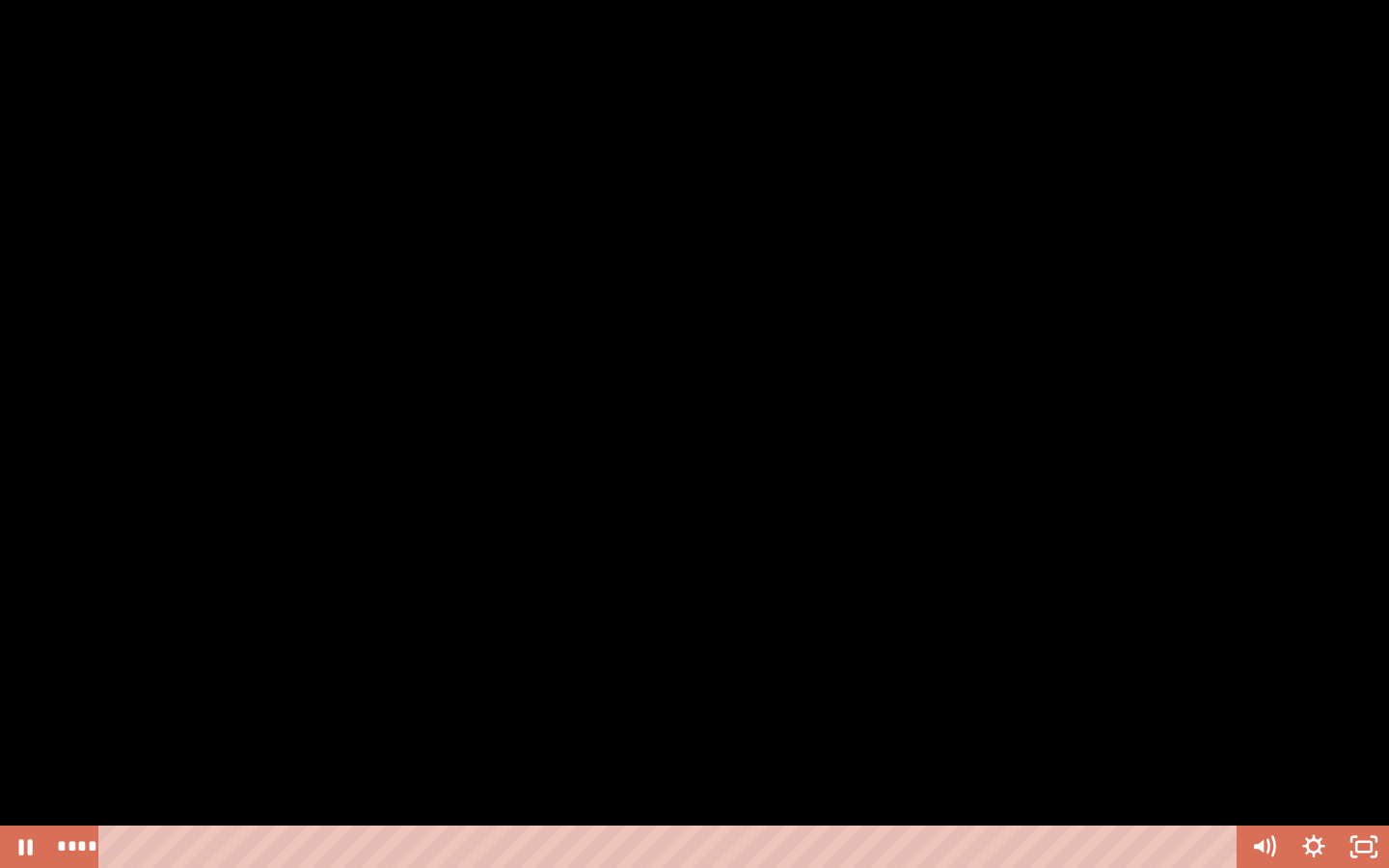 click at bounding box center (694, 434) 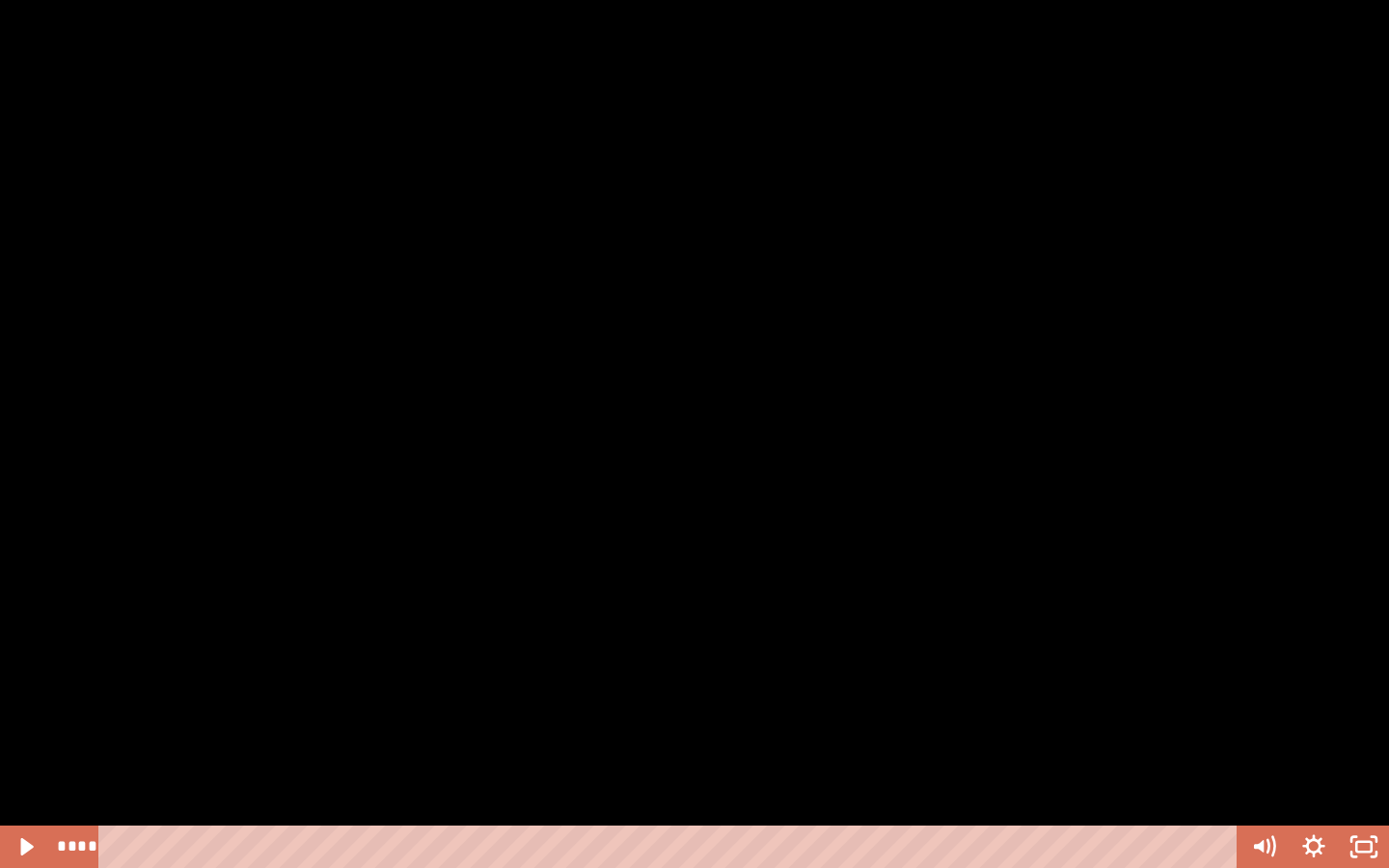 click at bounding box center [694, 434] 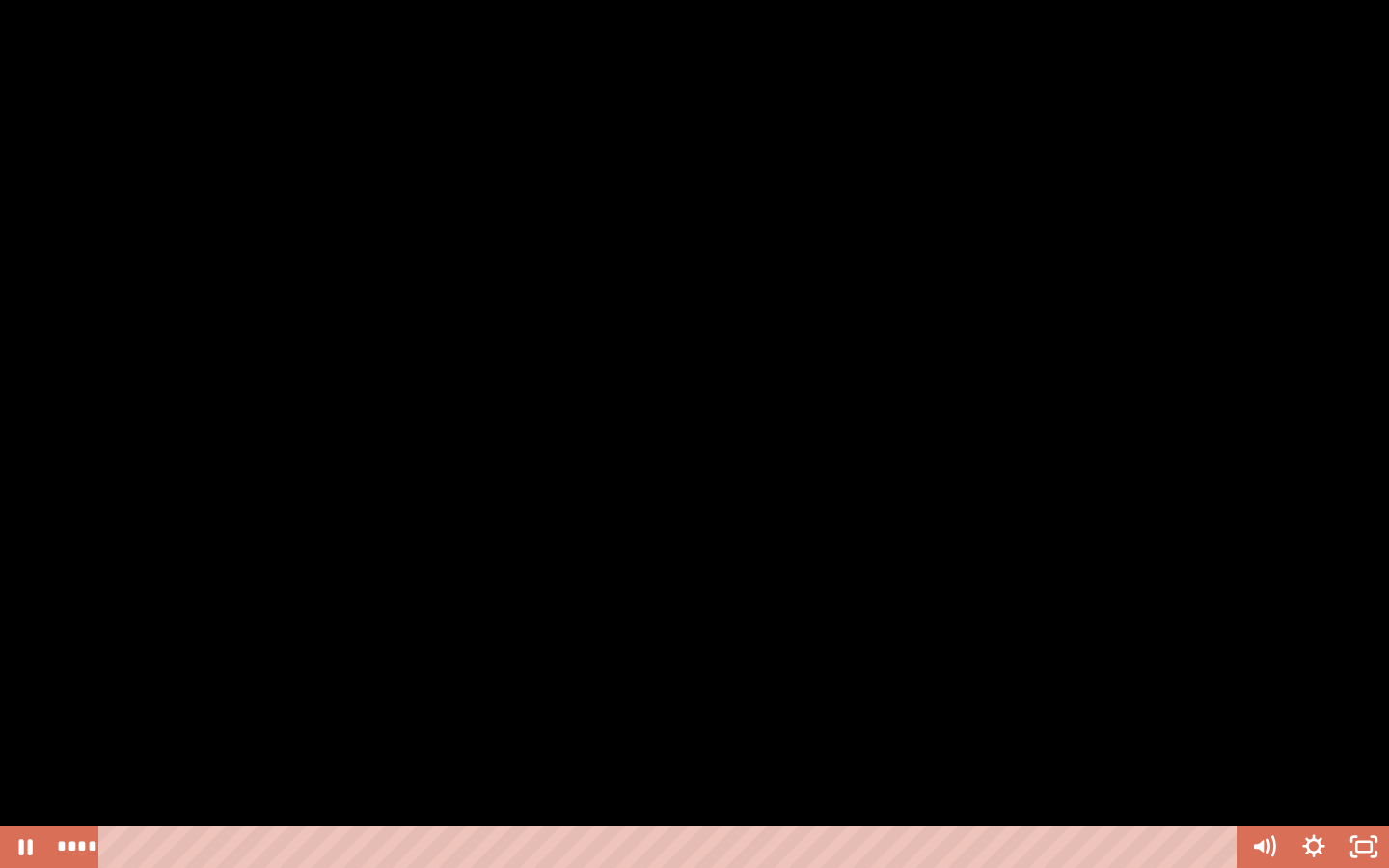 click at bounding box center [694, 434] 